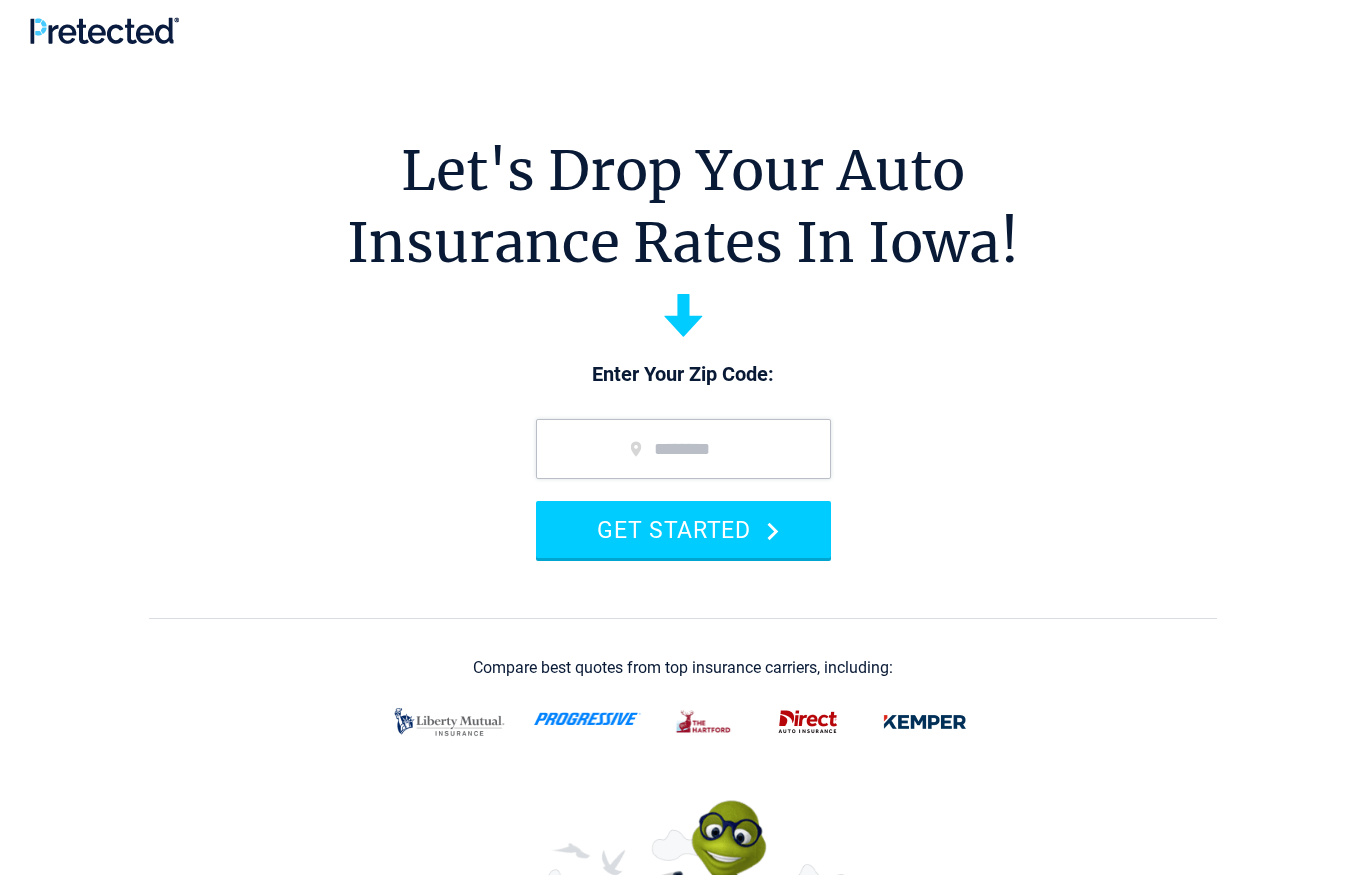 scroll, scrollTop: 0, scrollLeft: 0, axis: both 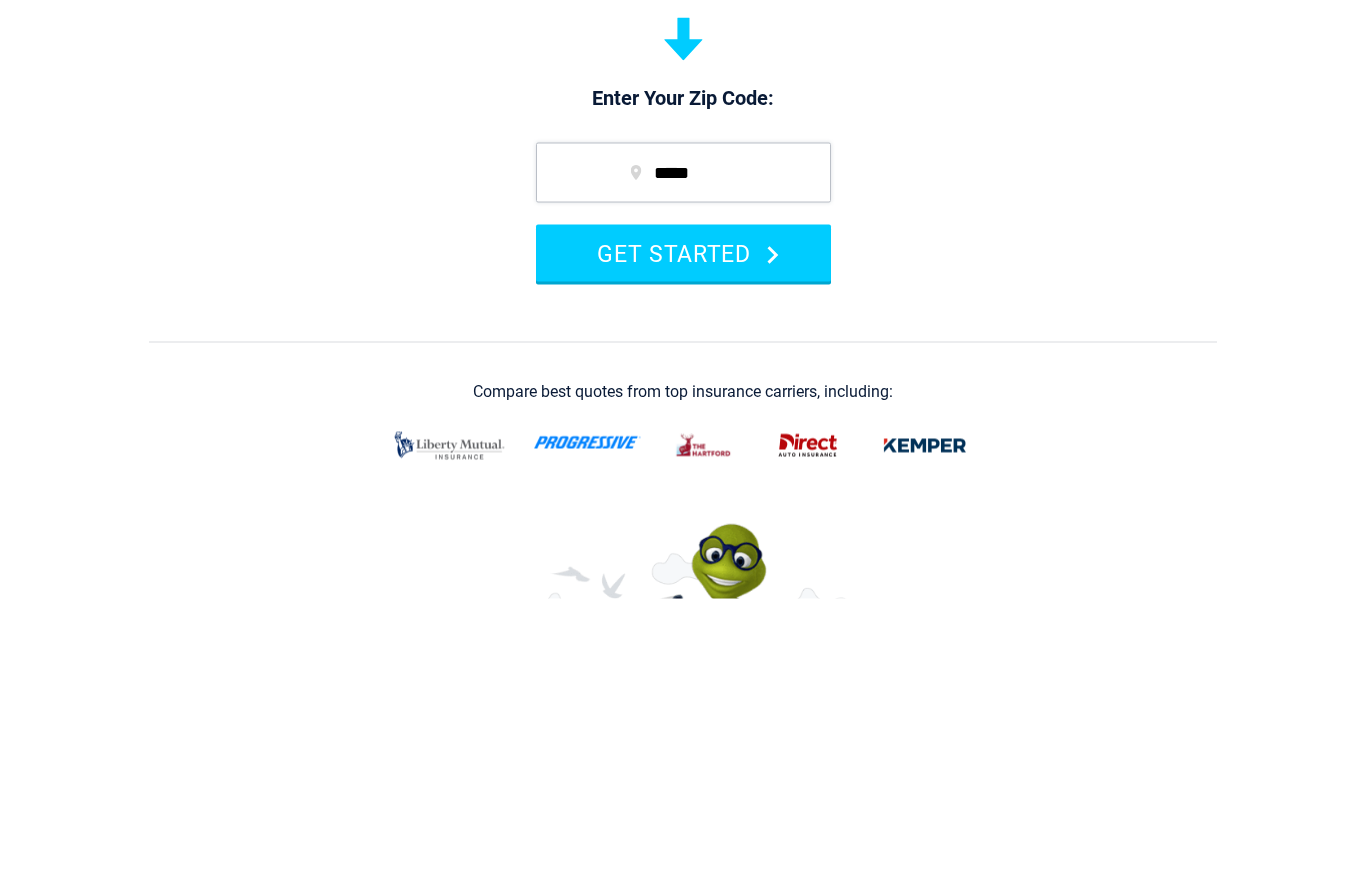 type on "*****" 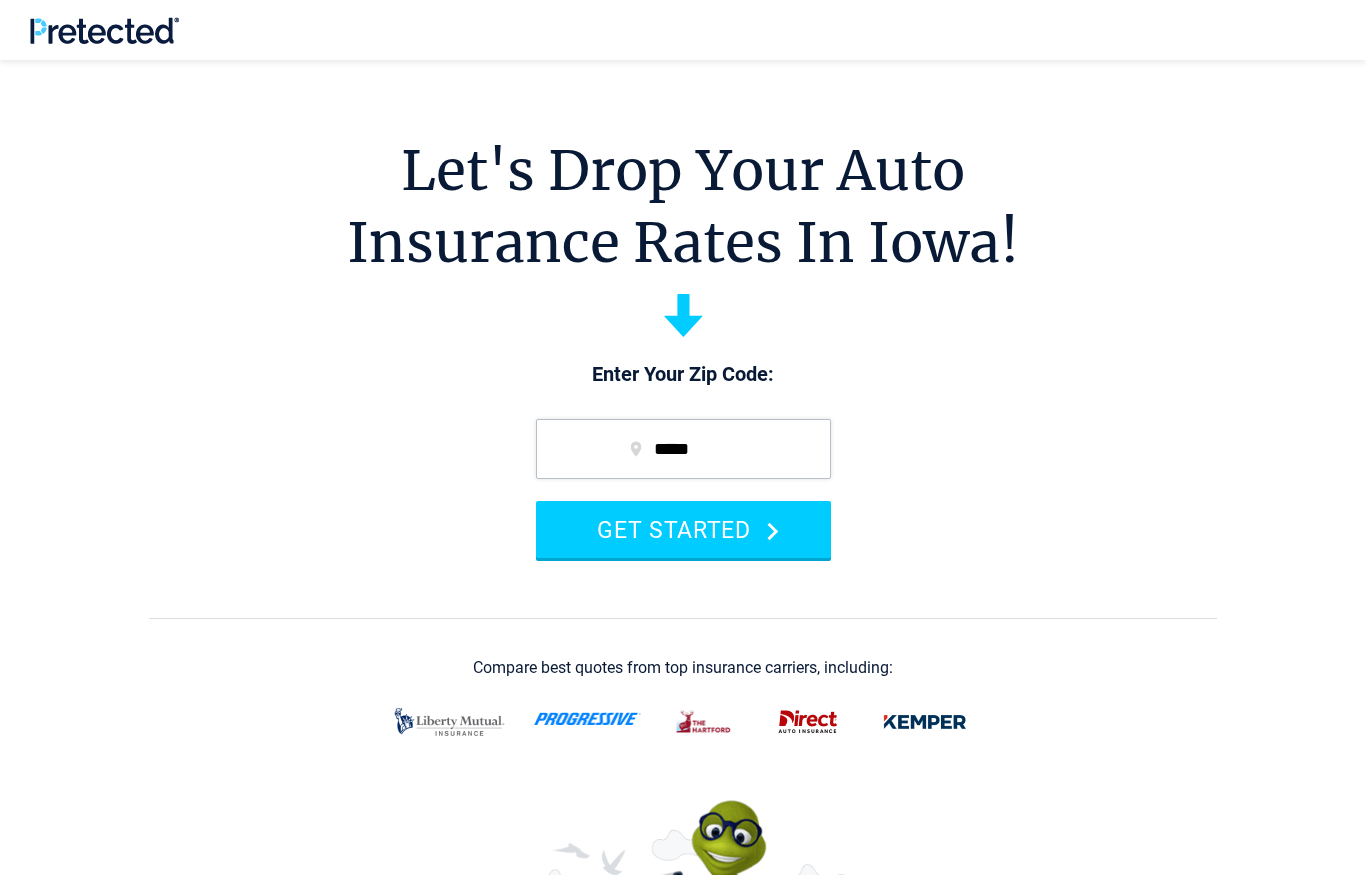 scroll, scrollTop: 277, scrollLeft: 0, axis: vertical 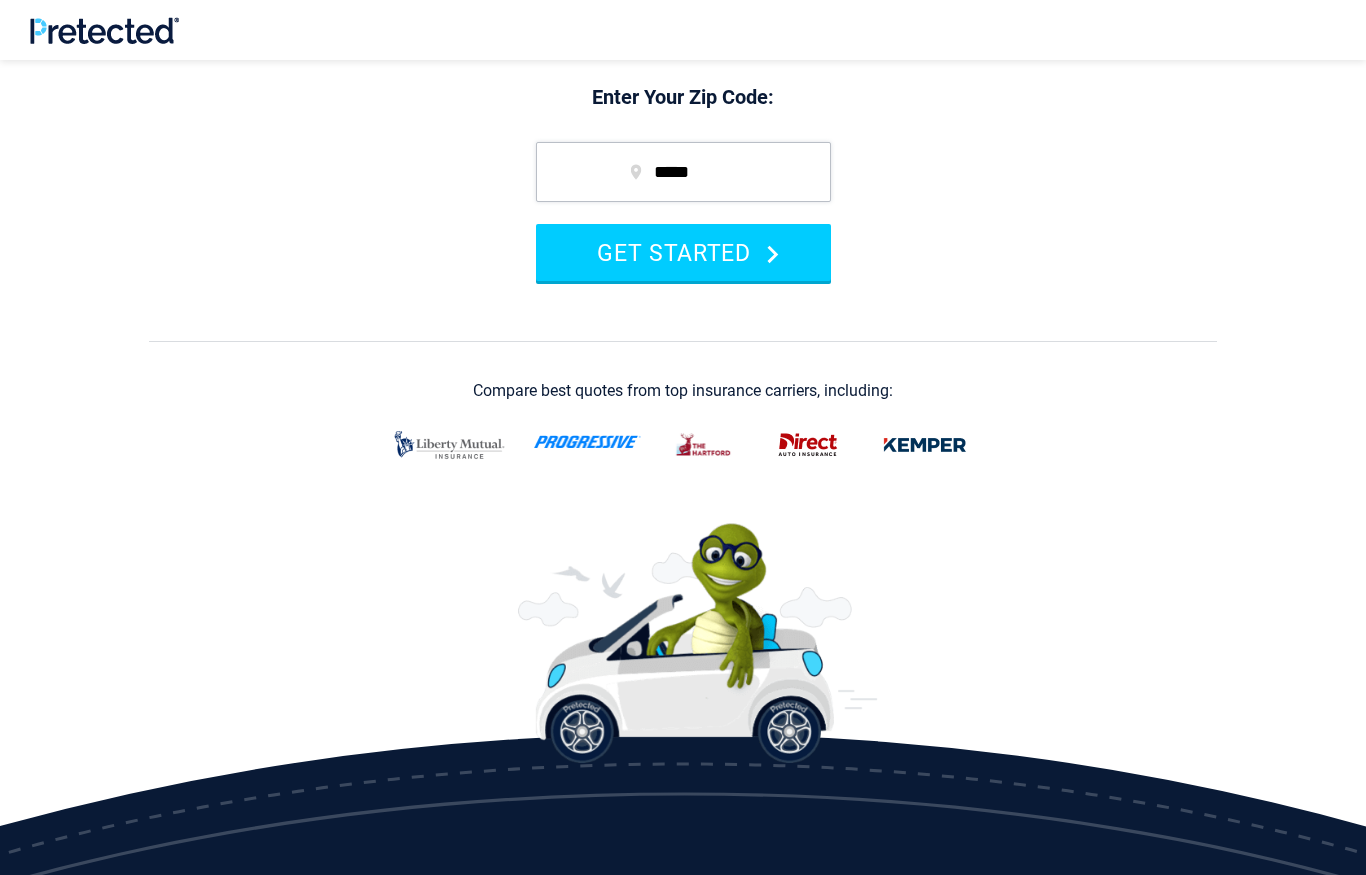 click on "GET STARTED" at bounding box center [683, 252] 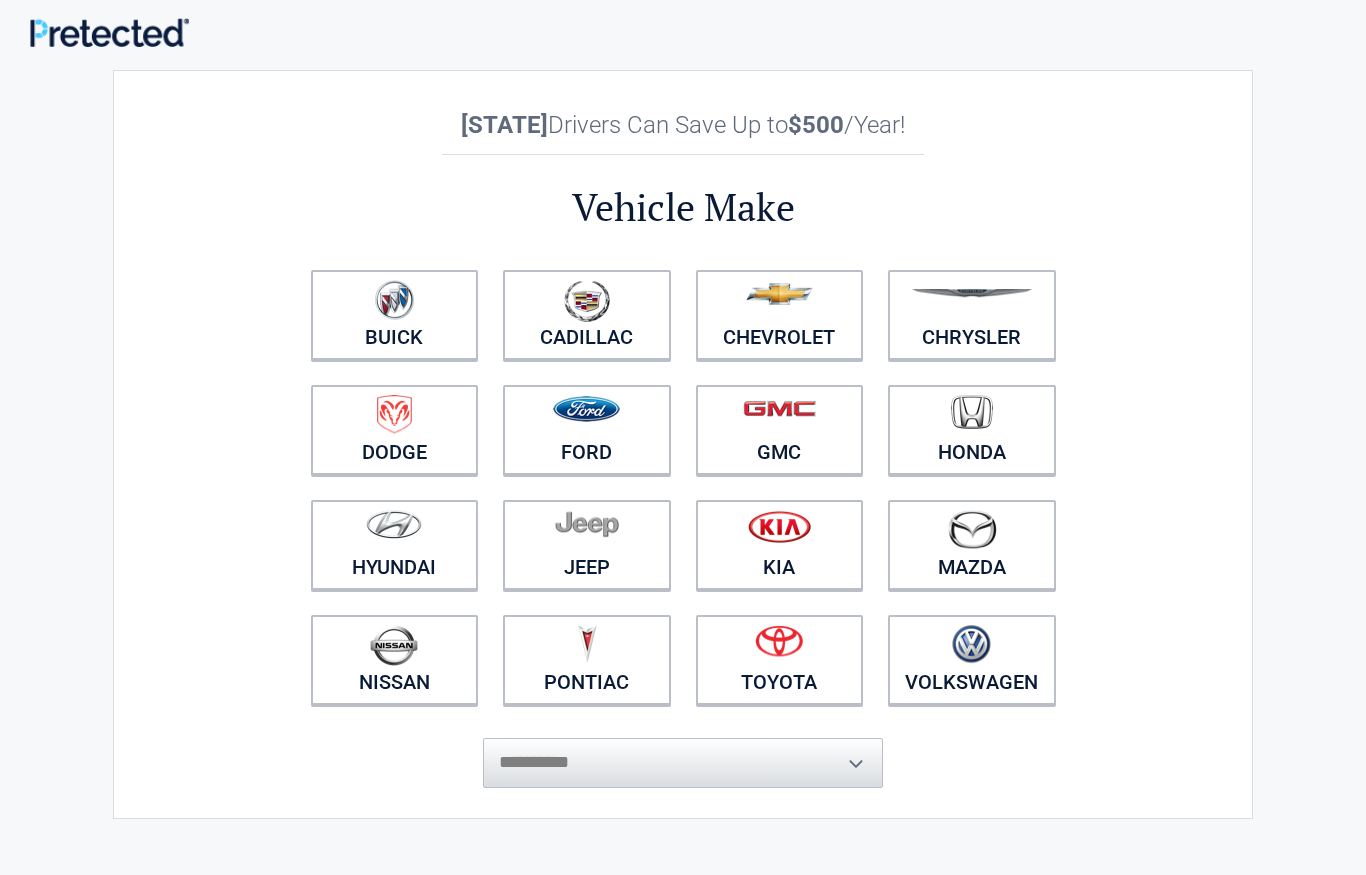 scroll, scrollTop: 0, scrollLeft: 0, axis: both 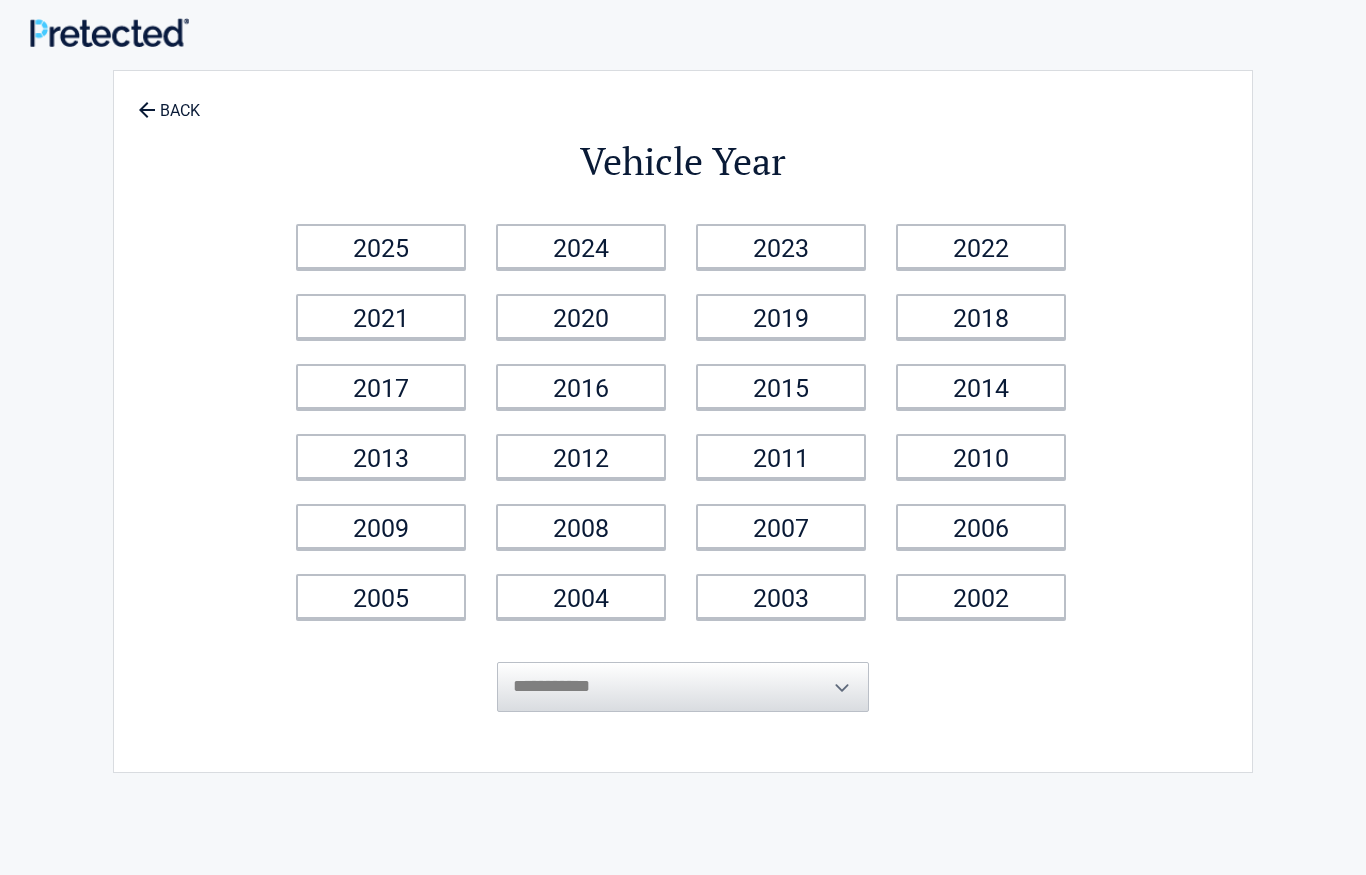 click on "2020" at bounding box center [581, 316] 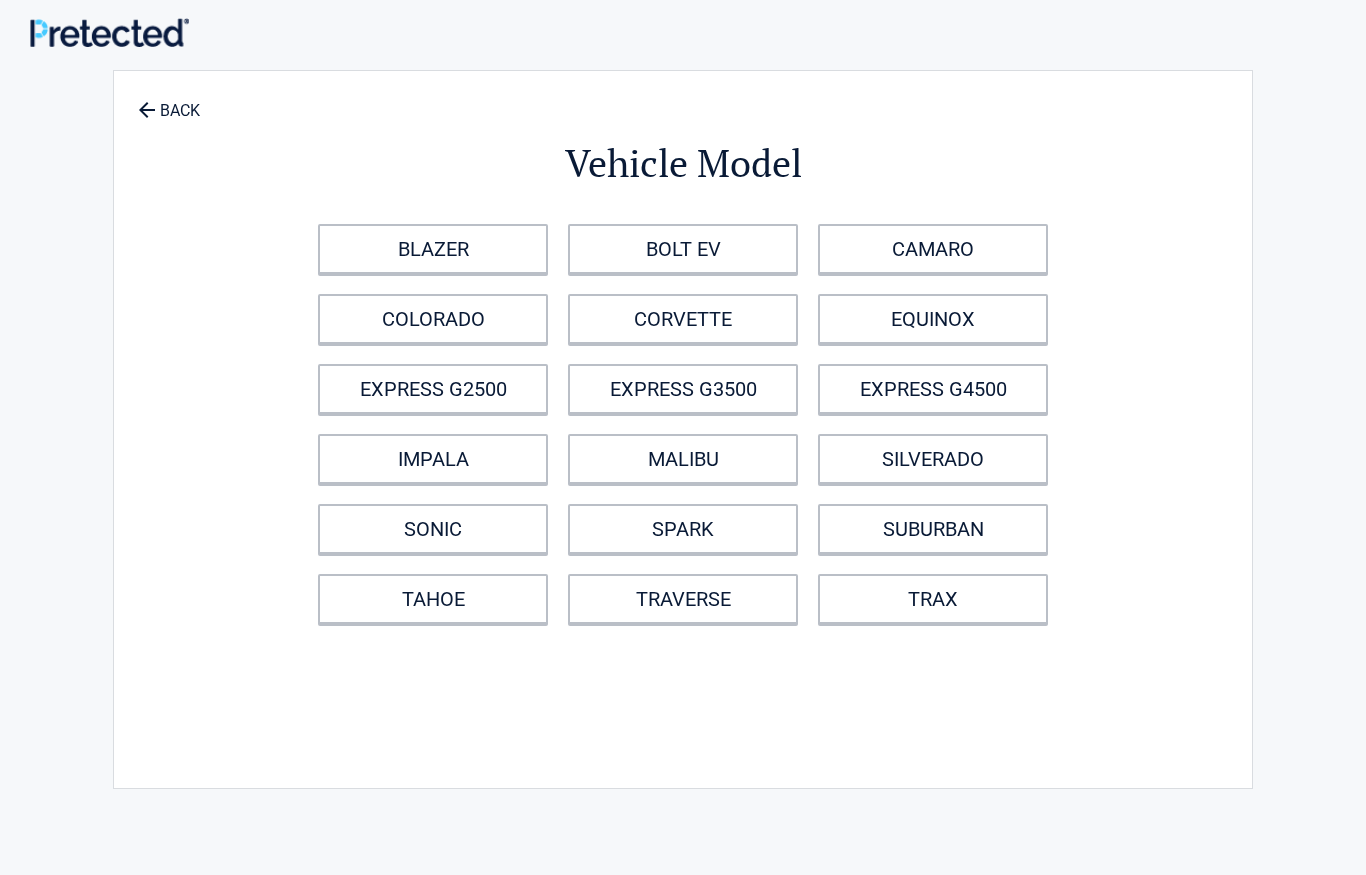 click on "SILVERADO" at bounding box center [933, 459] 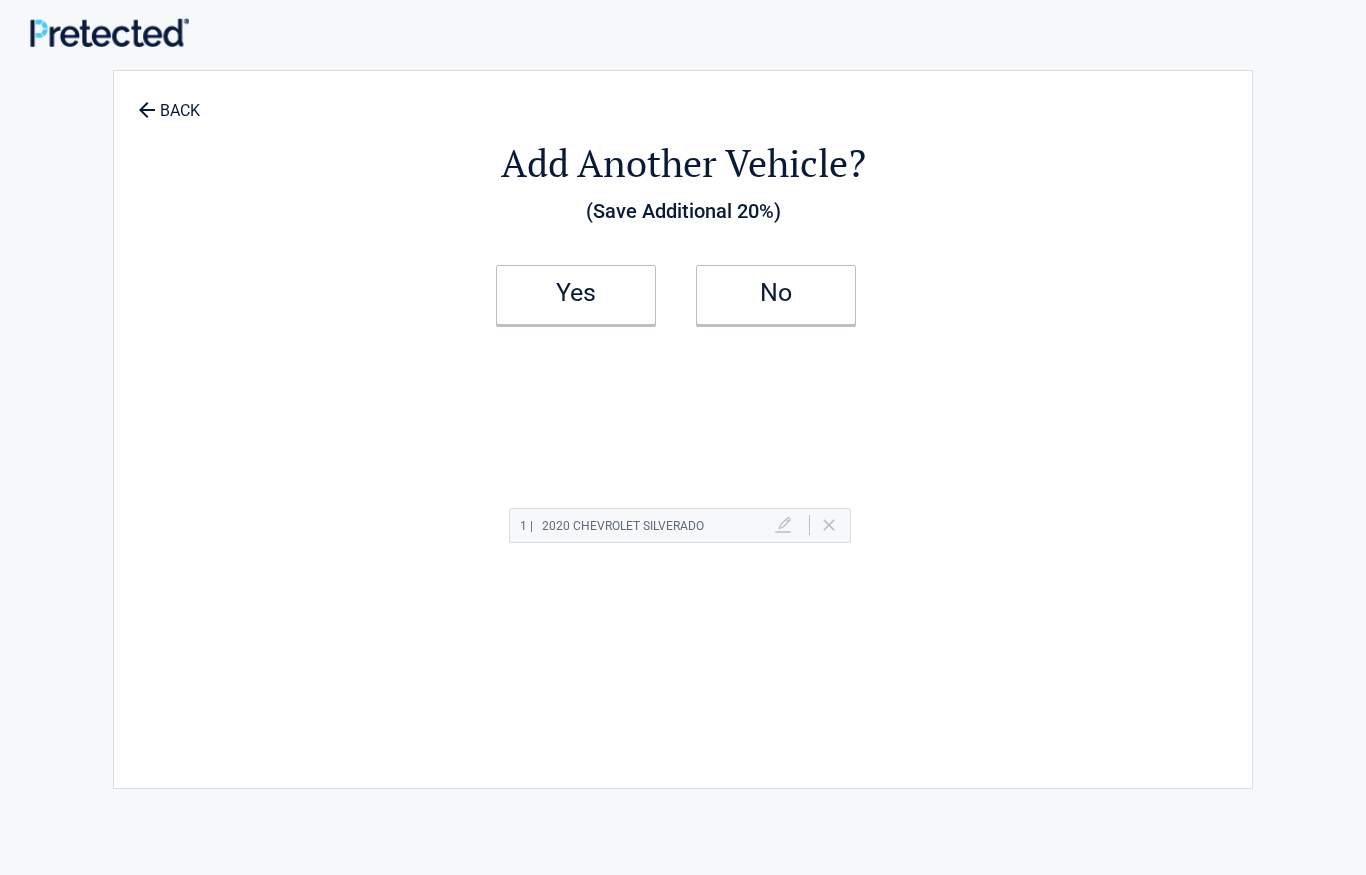 click on "Yes" at bounding box center (576, 295) 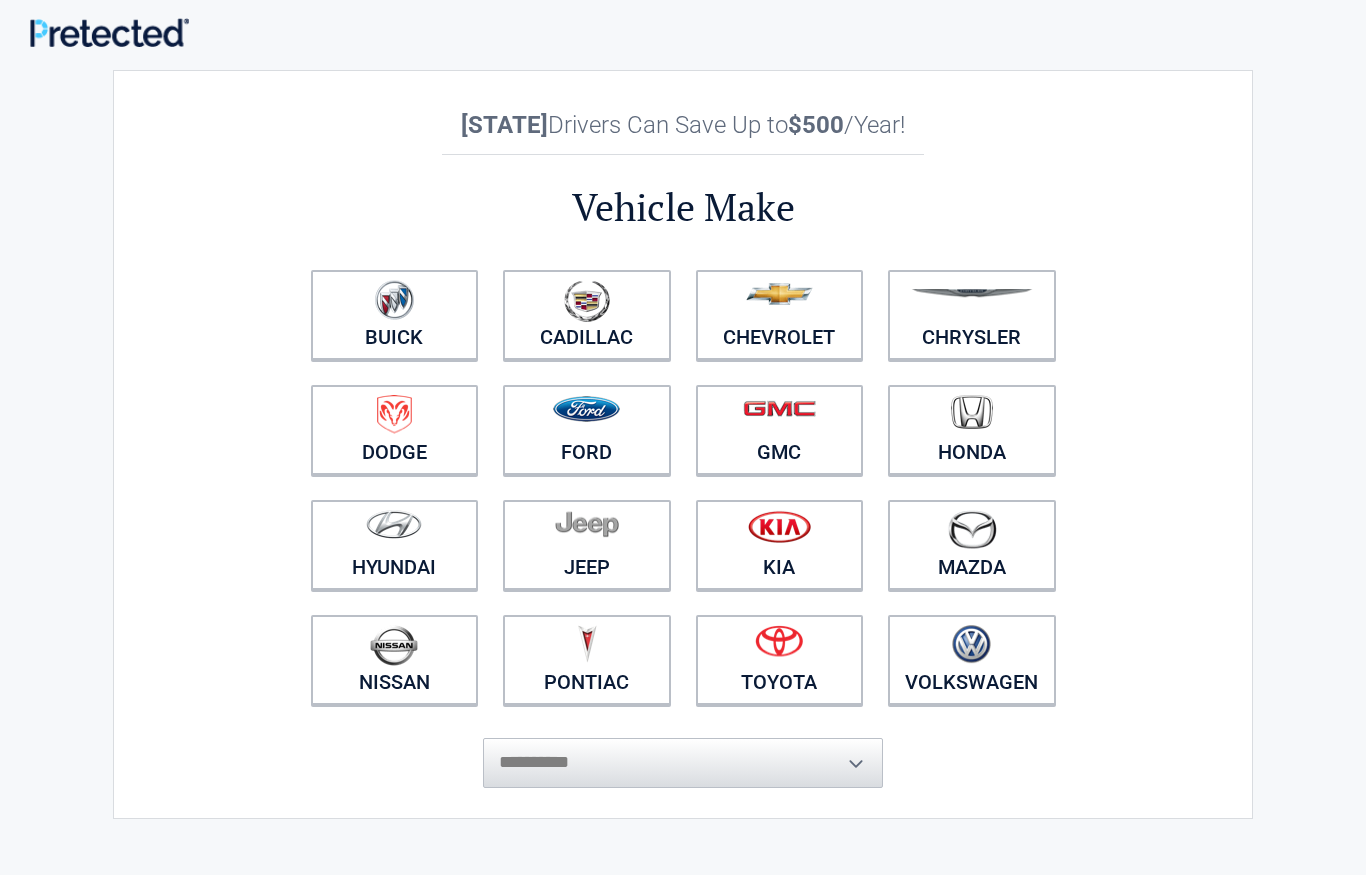 click at bounding box center (779, 294) 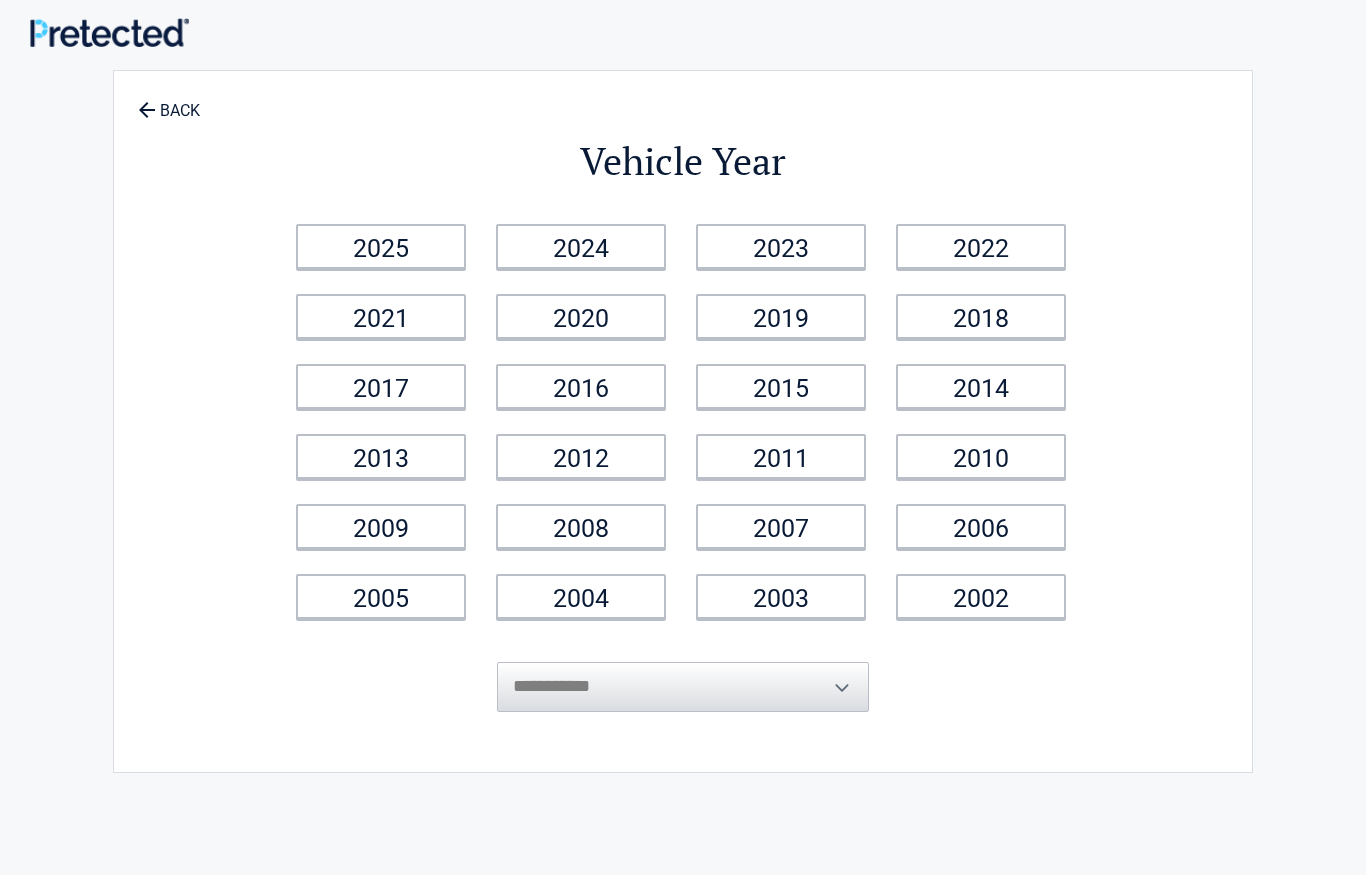 click on "2018" at bounding box center [981, 316] 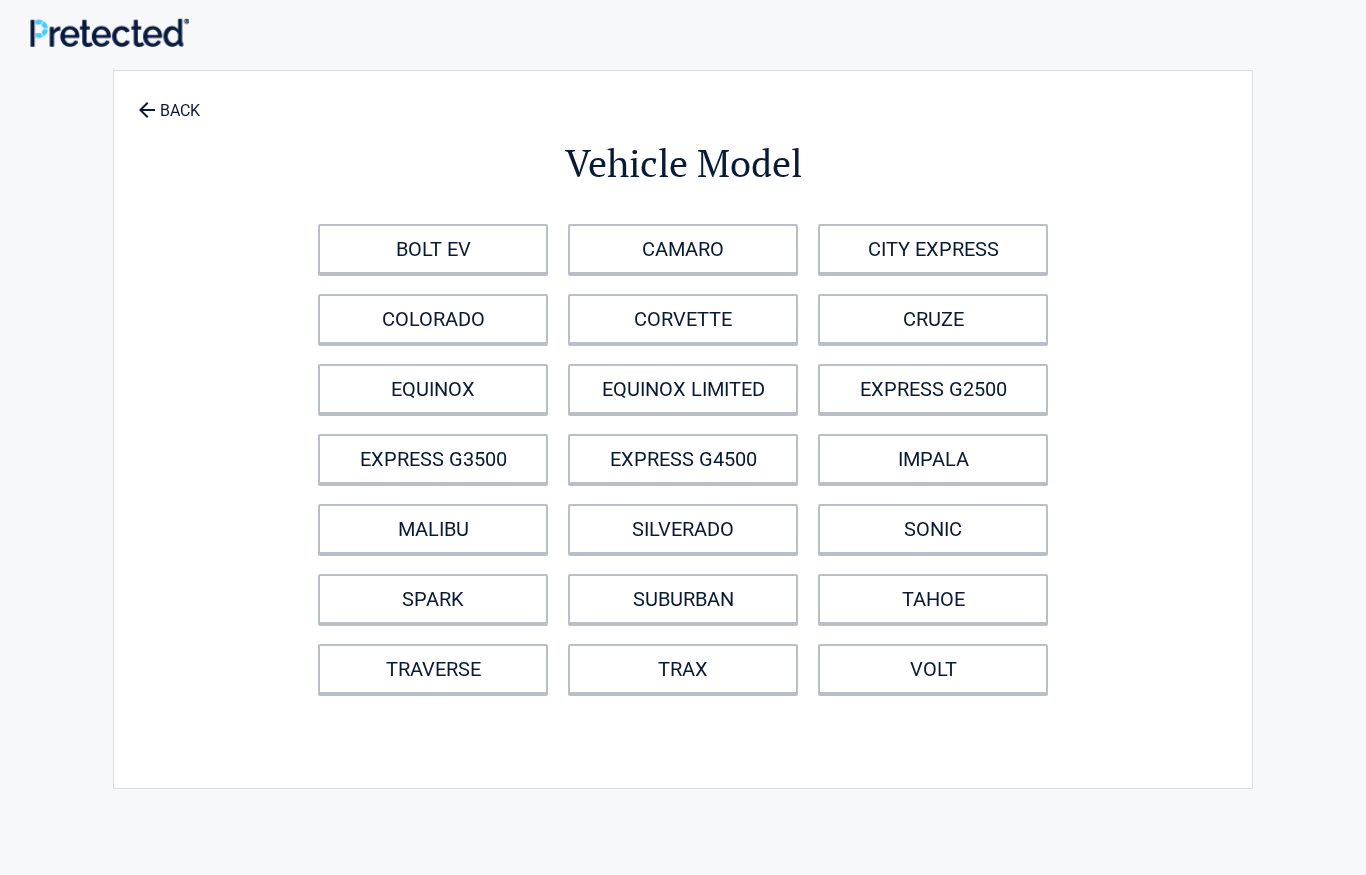 click on "TAHOE" at bounding box center (933, 599) 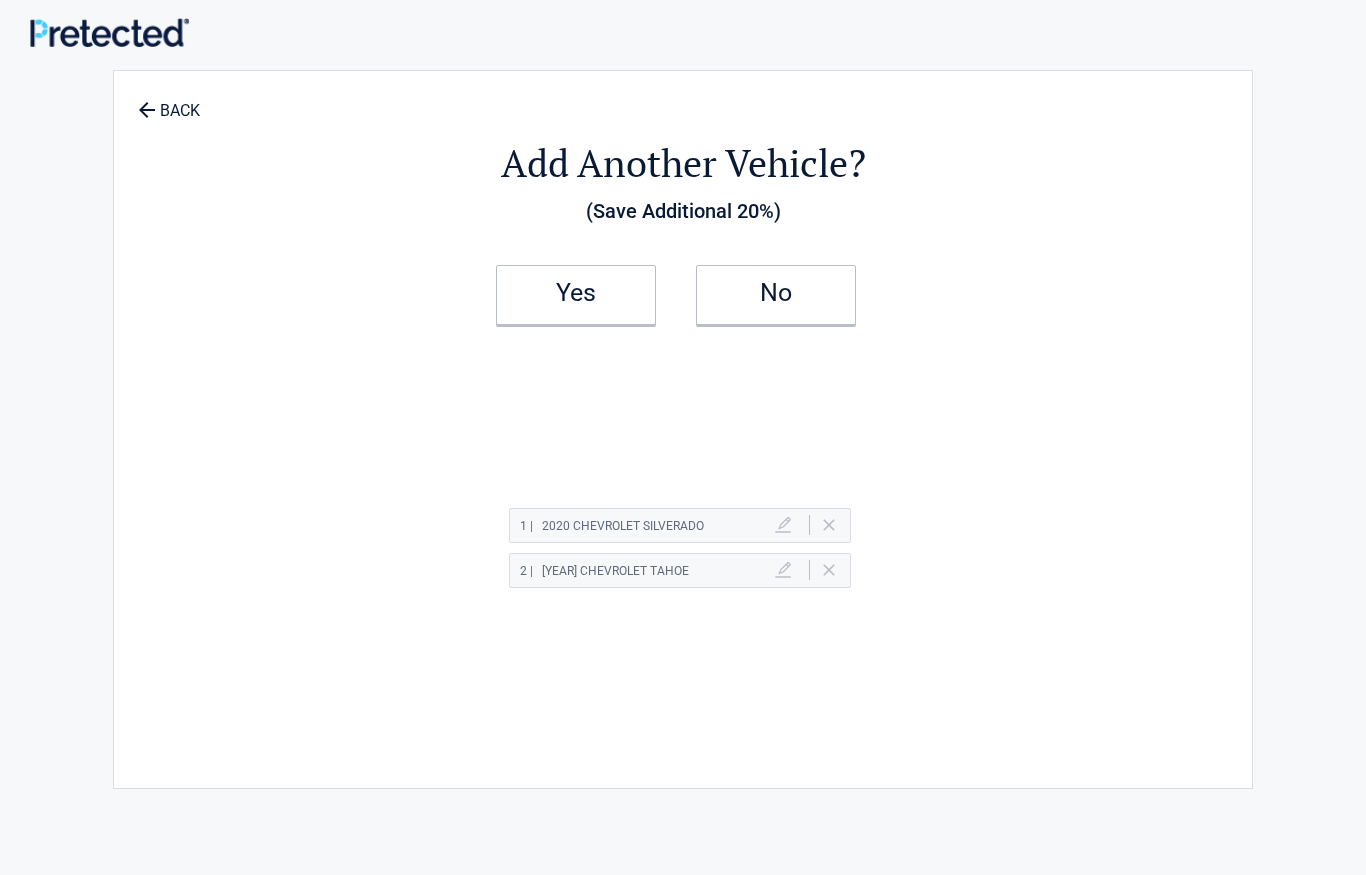 click on "Yes" at bounding box center (576, 295) 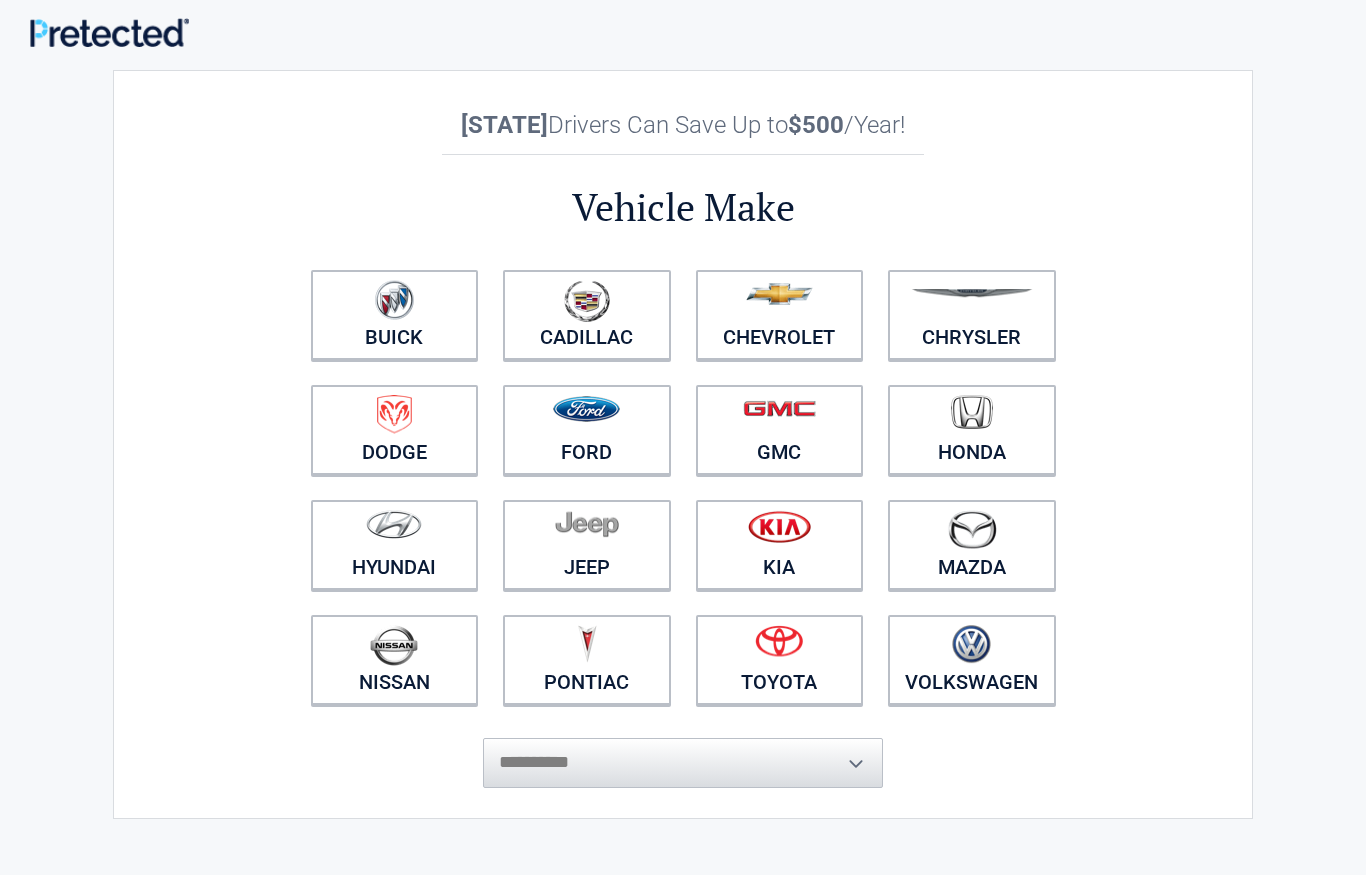 click on "Chevrolet" at bounding box center [780, 315] 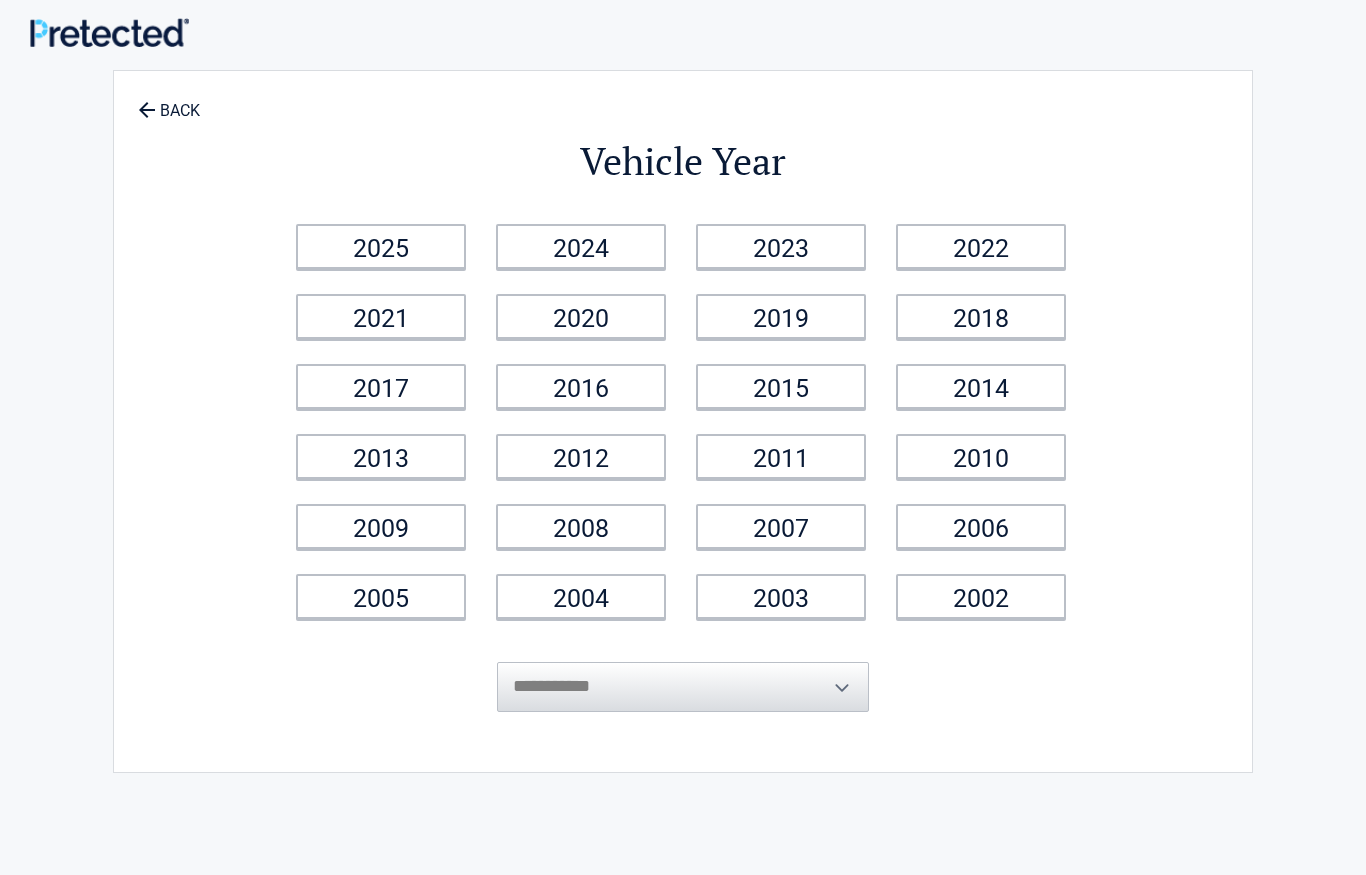 click on "2008" at bounding box center (581, 526) 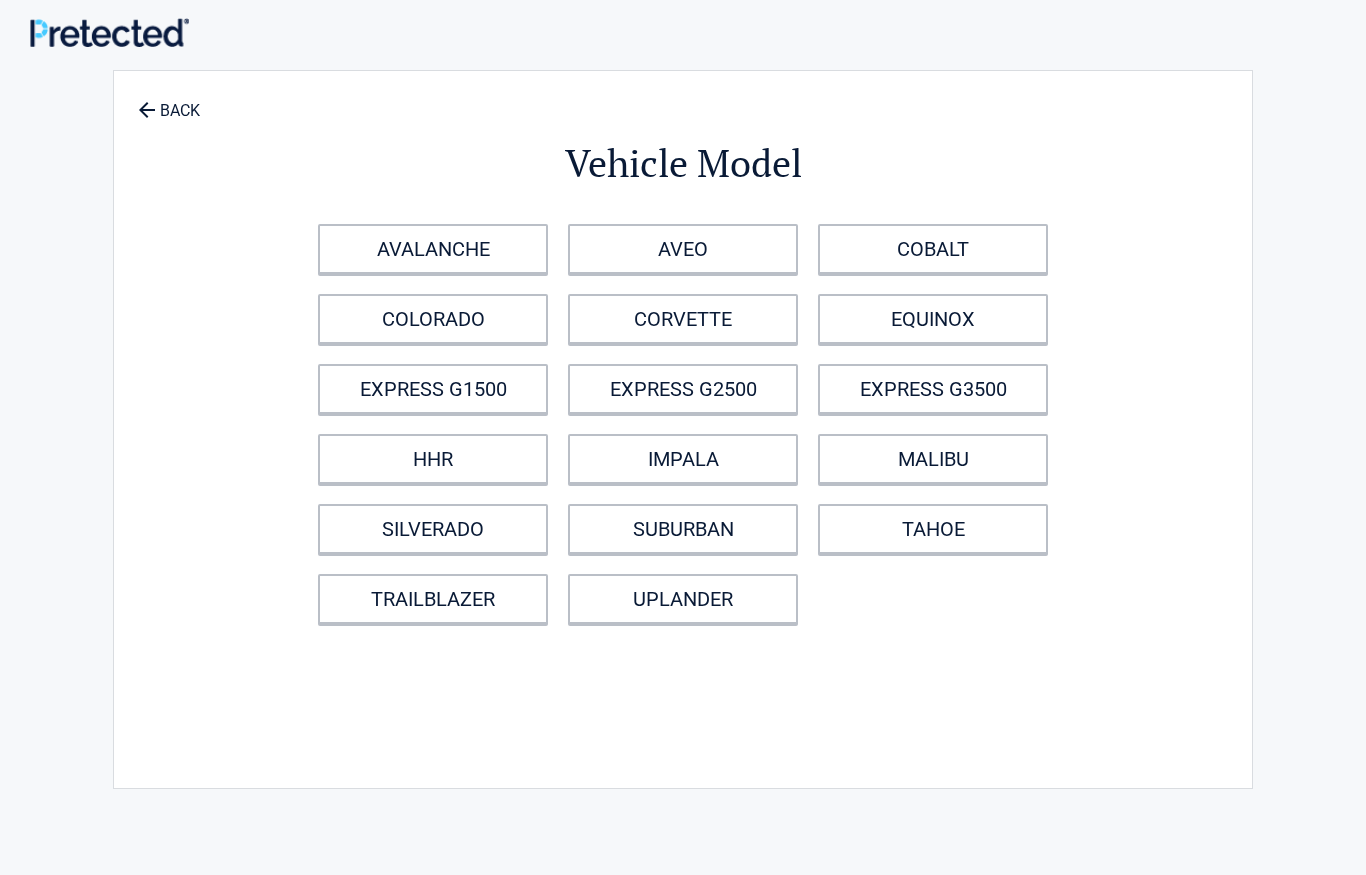 click on "TAHOE" at bounding box center [933, 529] 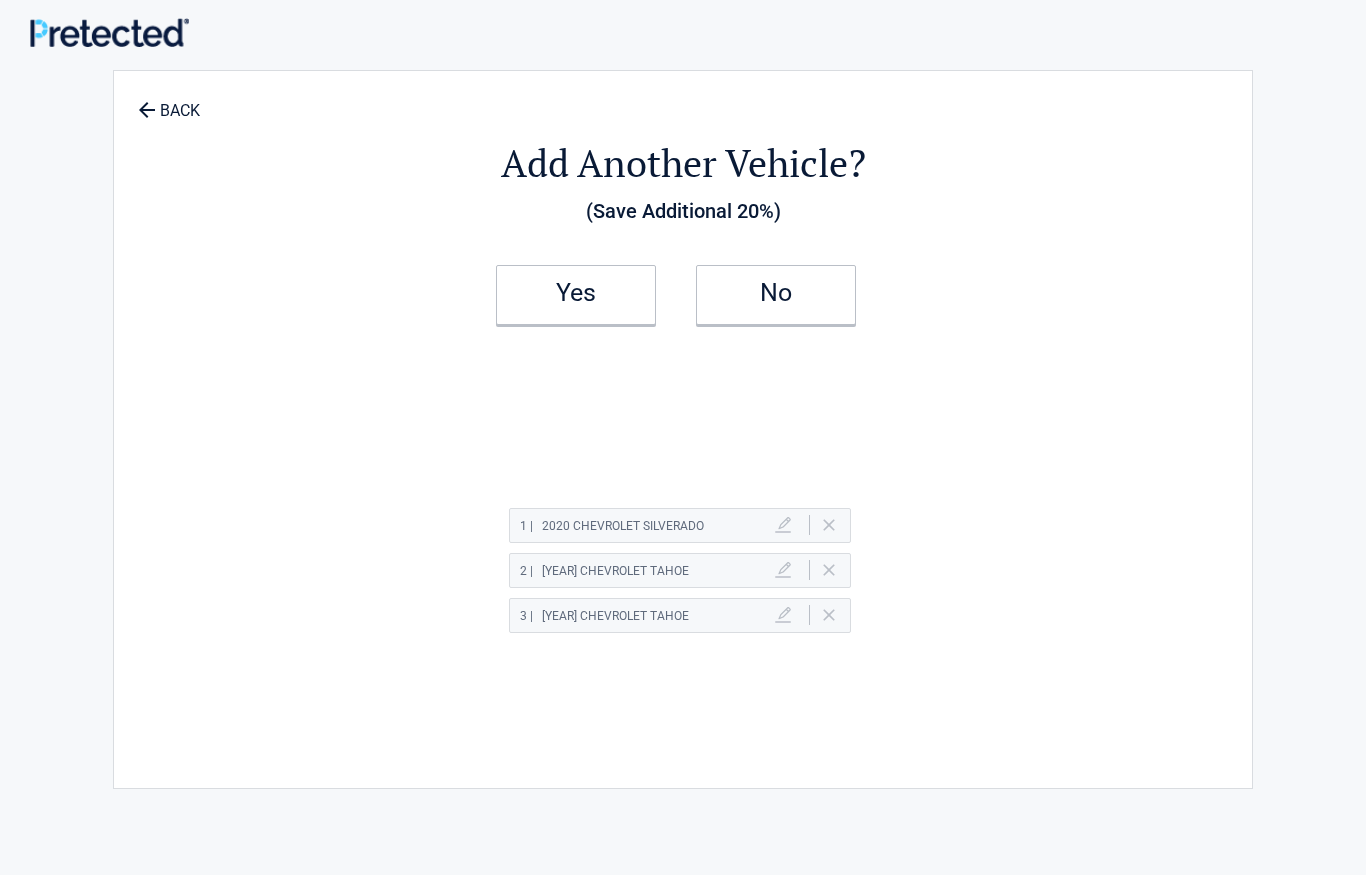 click on "Yes" at bounding box center [576, 293] 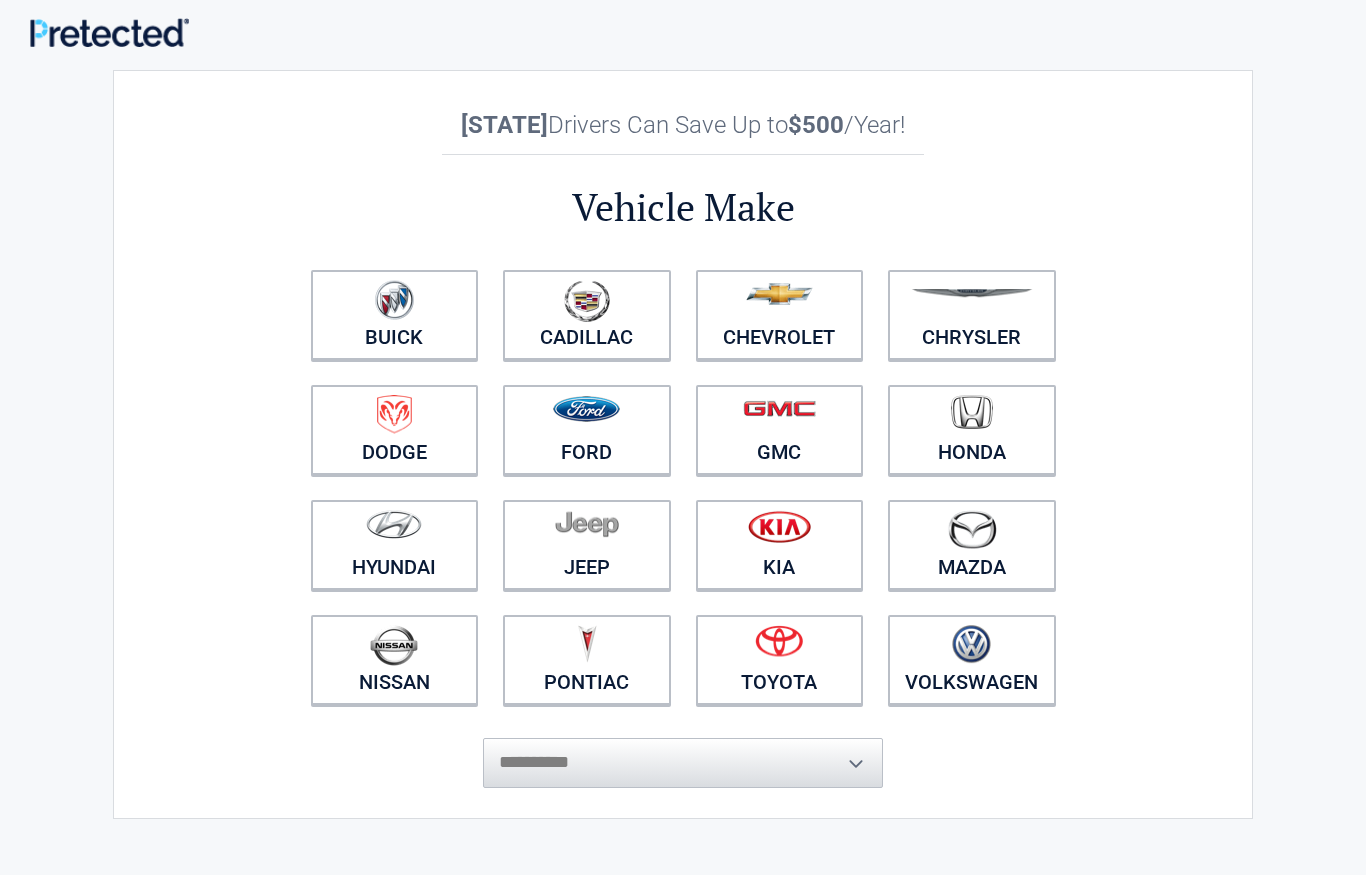 click on "Chevrolet" at bounding box center [780, 315] 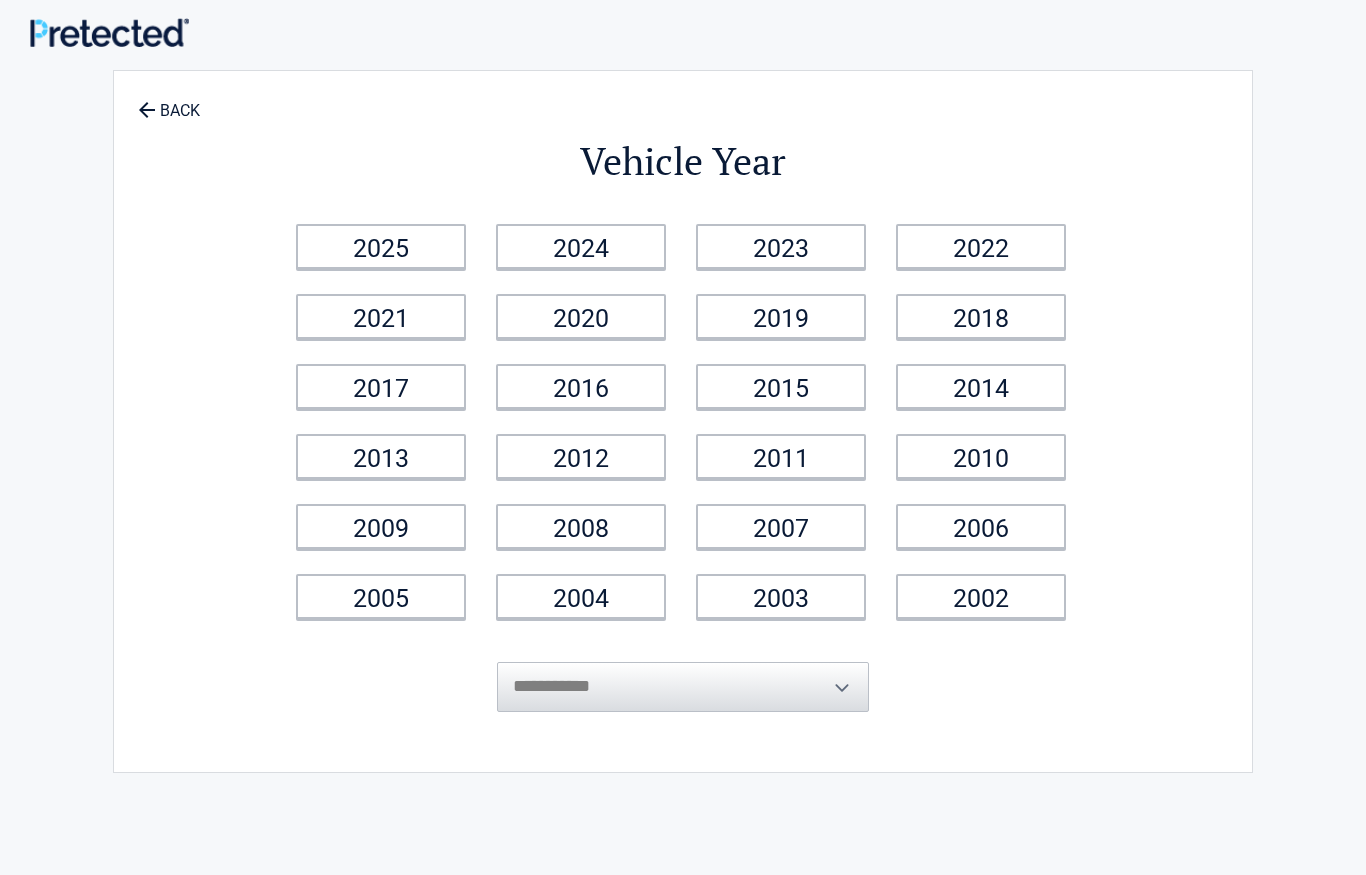 click on "2023" at bounding box center [781, 246] 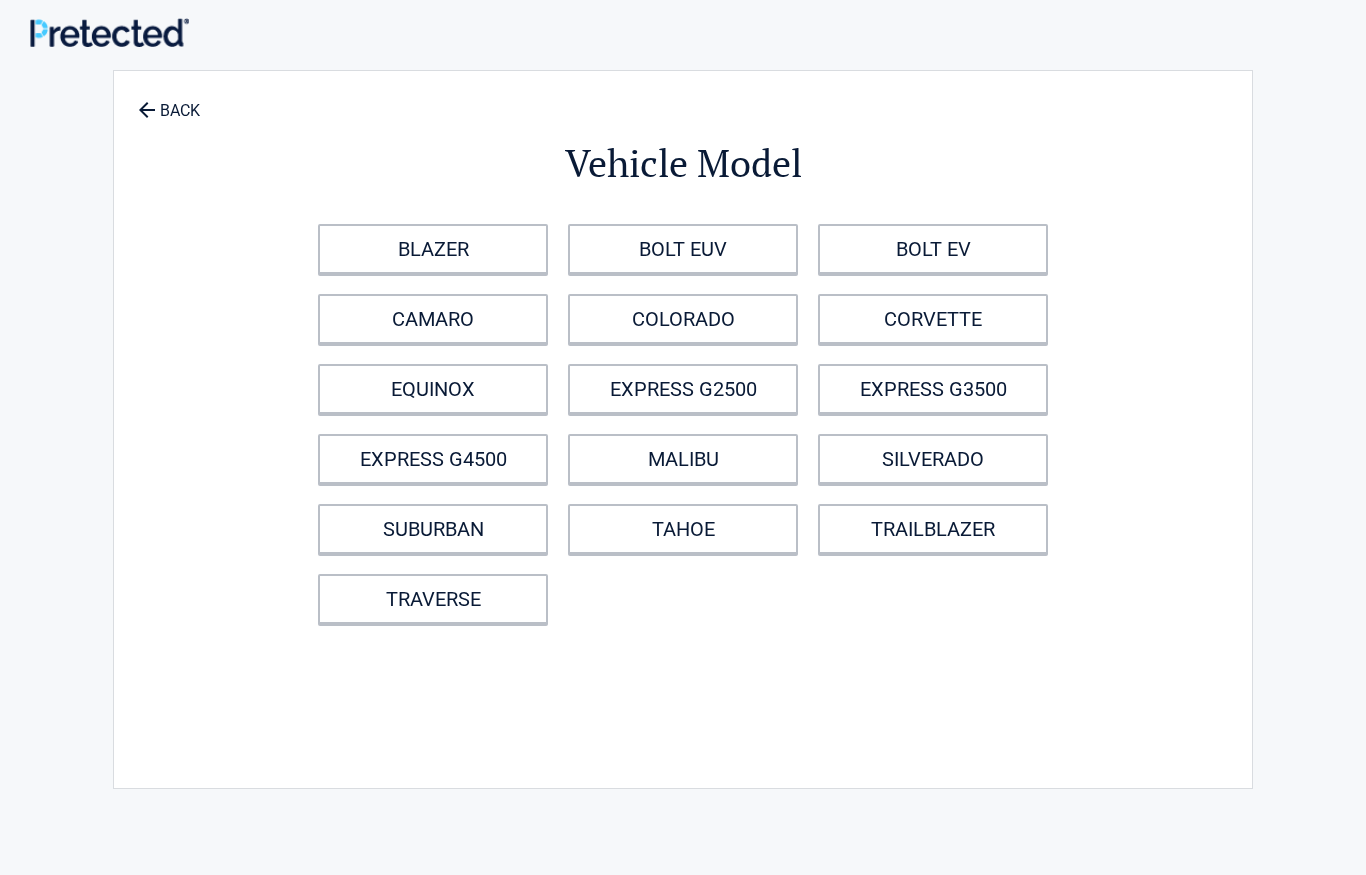 click on "CORVETTE" at bounding box center [933, 319] 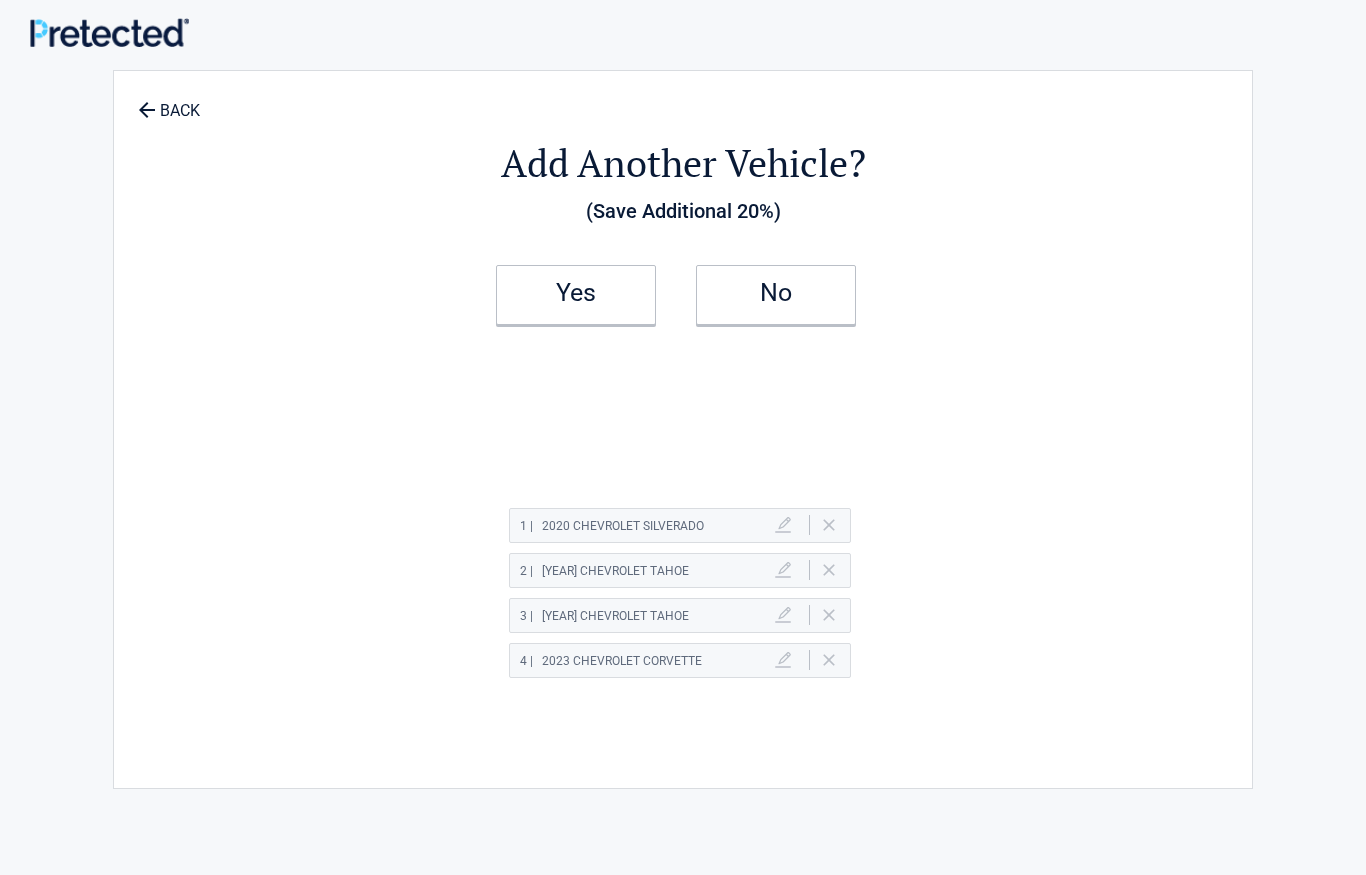 click on "Yes" at bounding box center (576, 295) 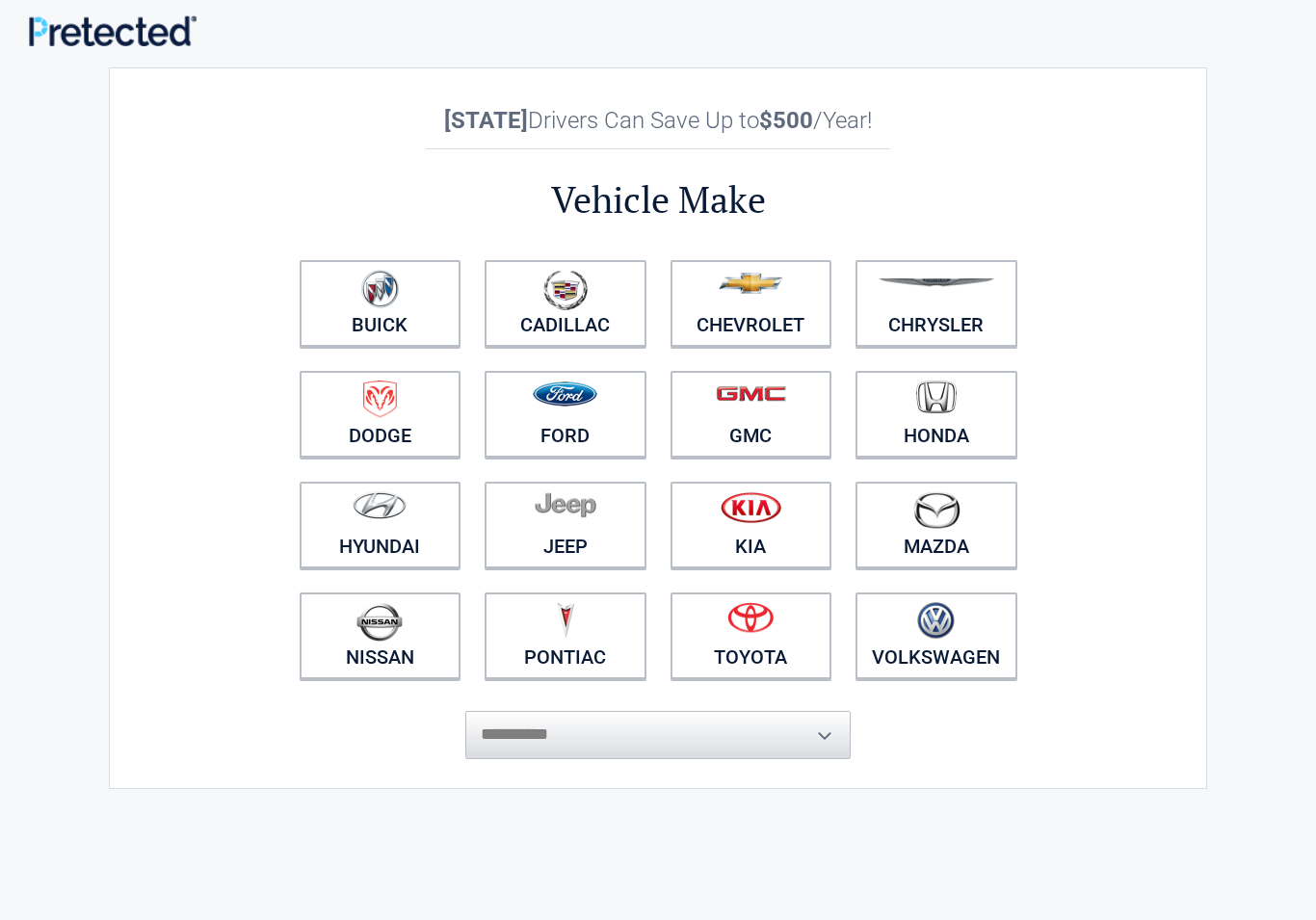click on "**********" at bounding box center (658, 725) 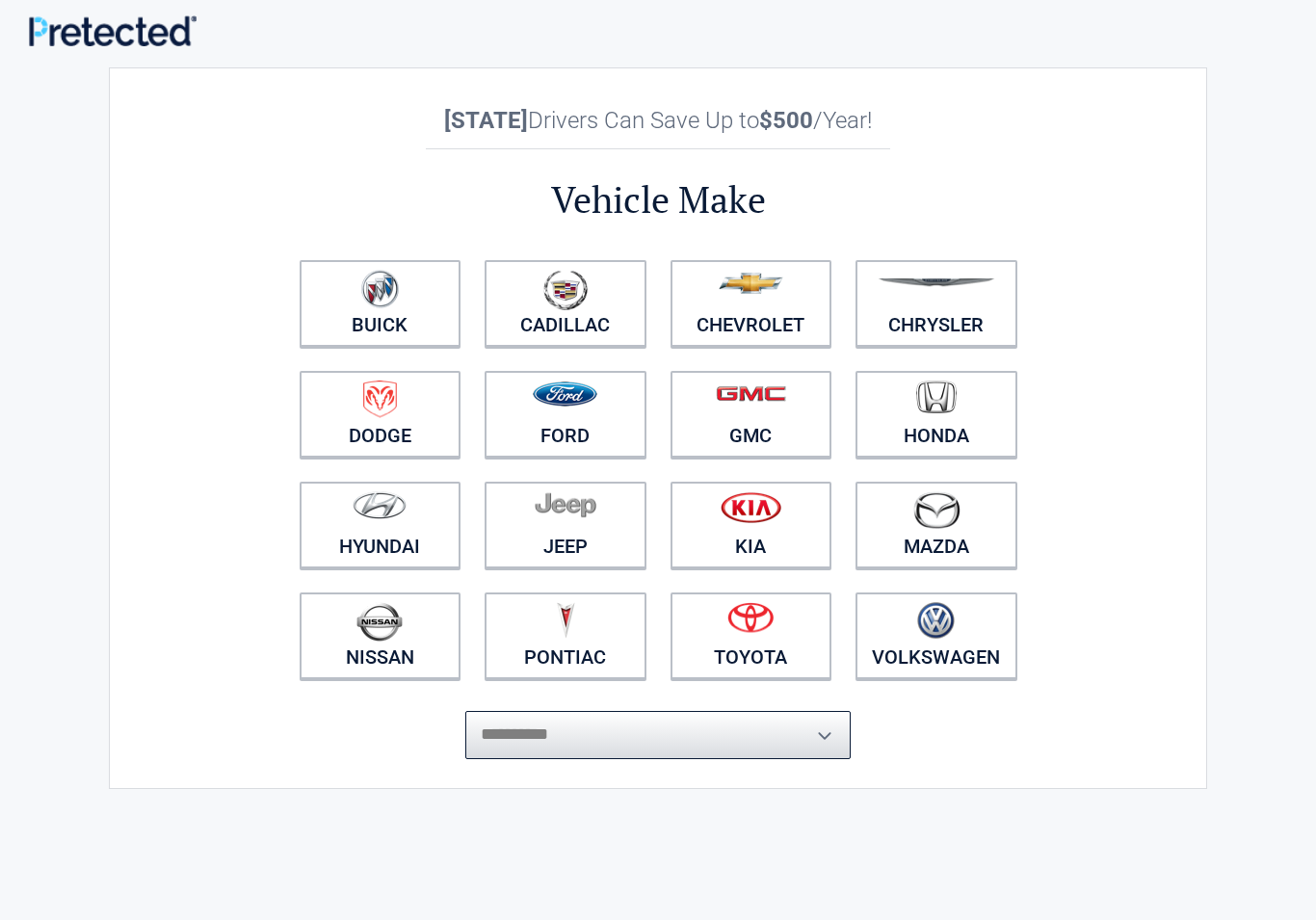 click on "**********" at bounding box center (658, 735) 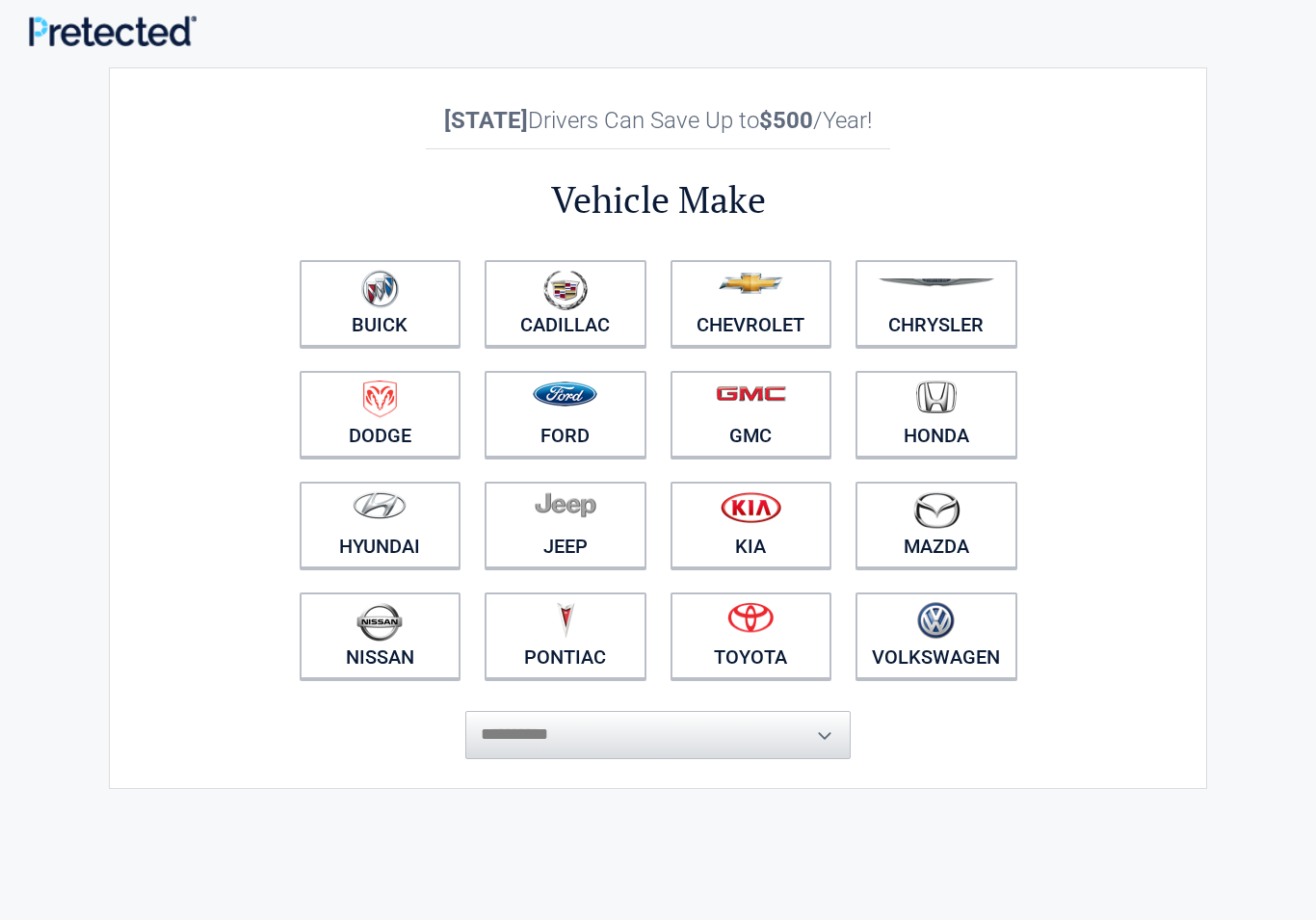 click on "**********" at bounding box center (658, 428) 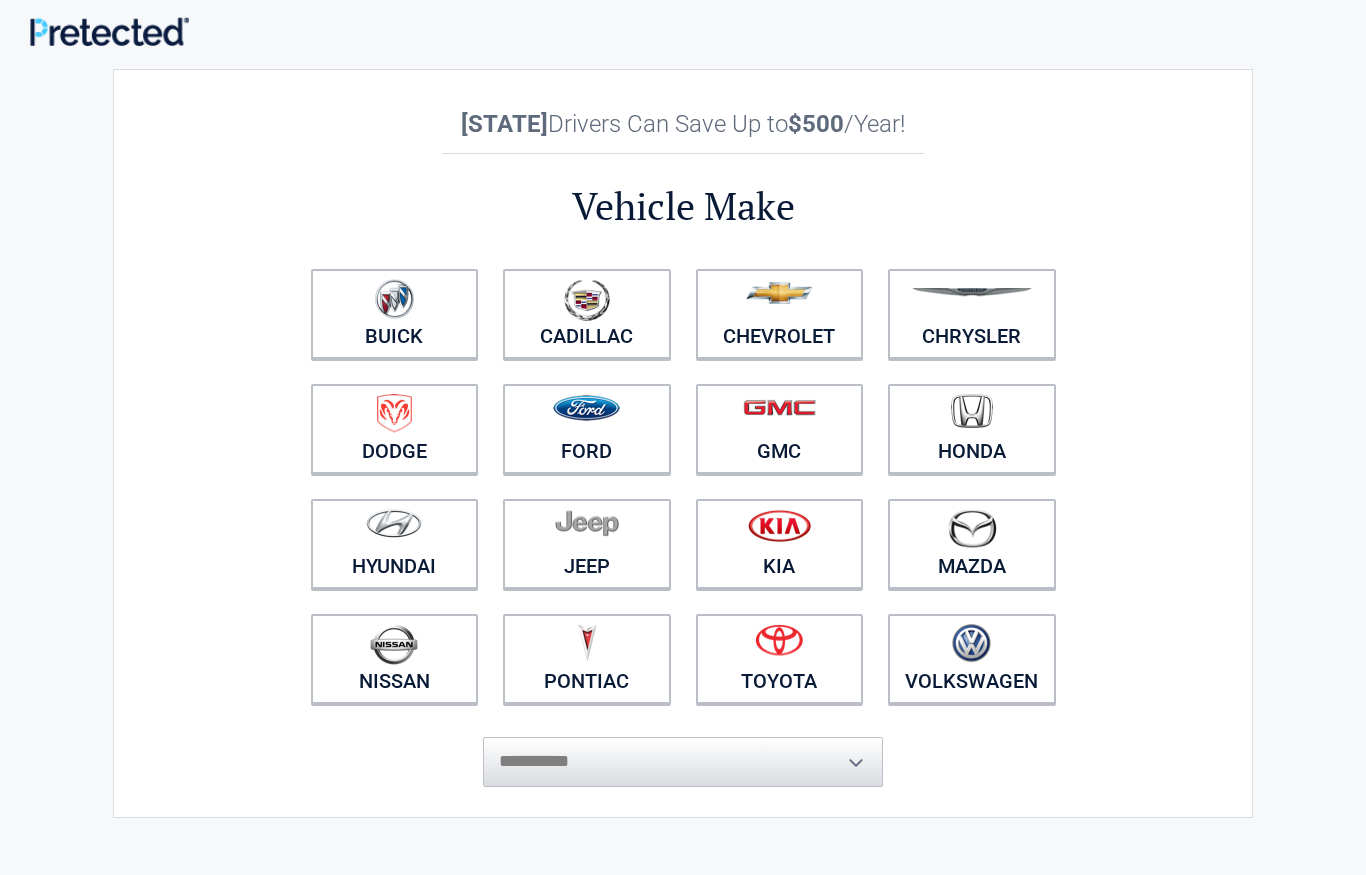 scroll, scrollTop: 0, scrollLeft: 0, axis: both 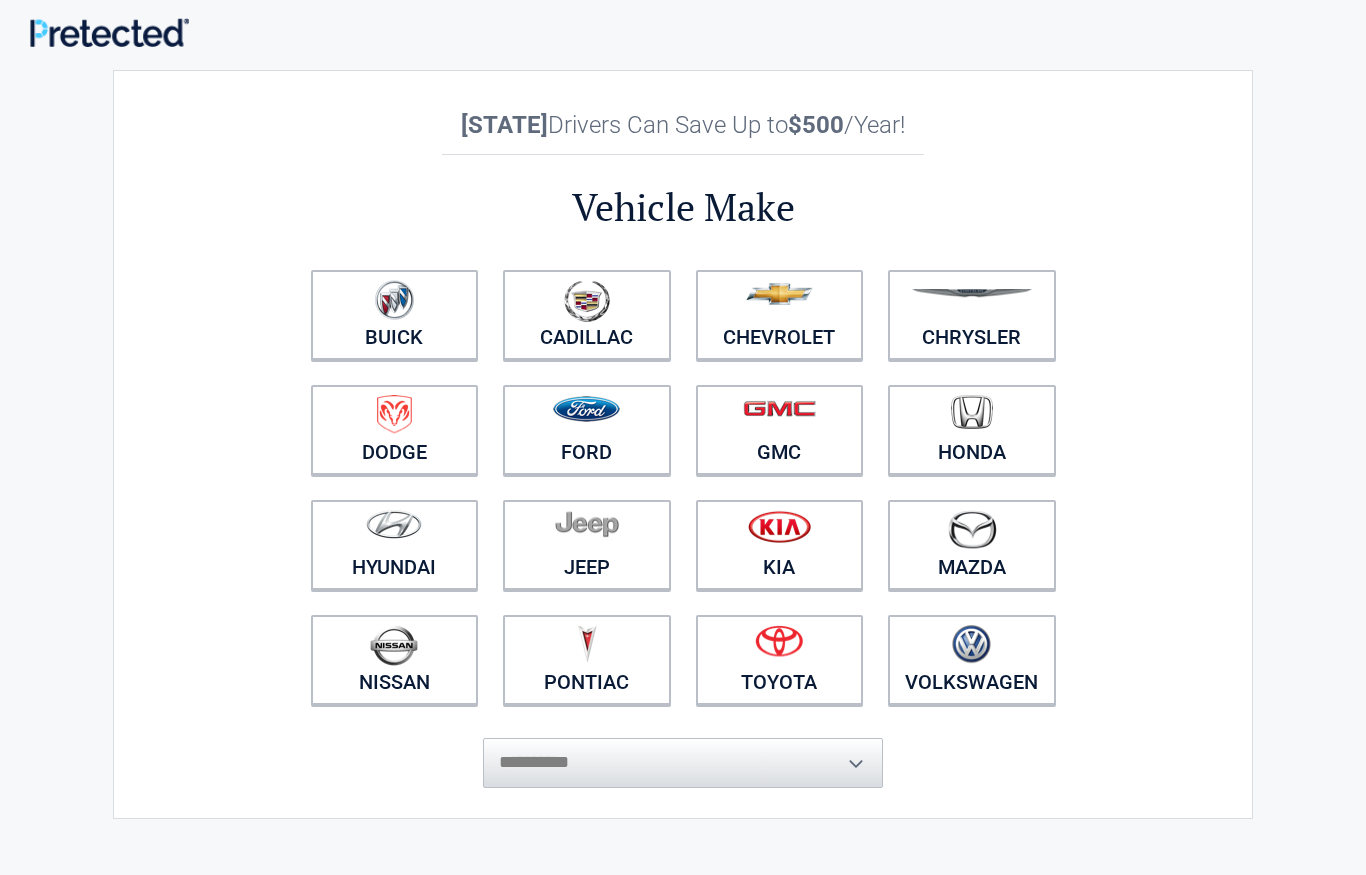 click on "Chevrolet" at bounding box center [780, 315] 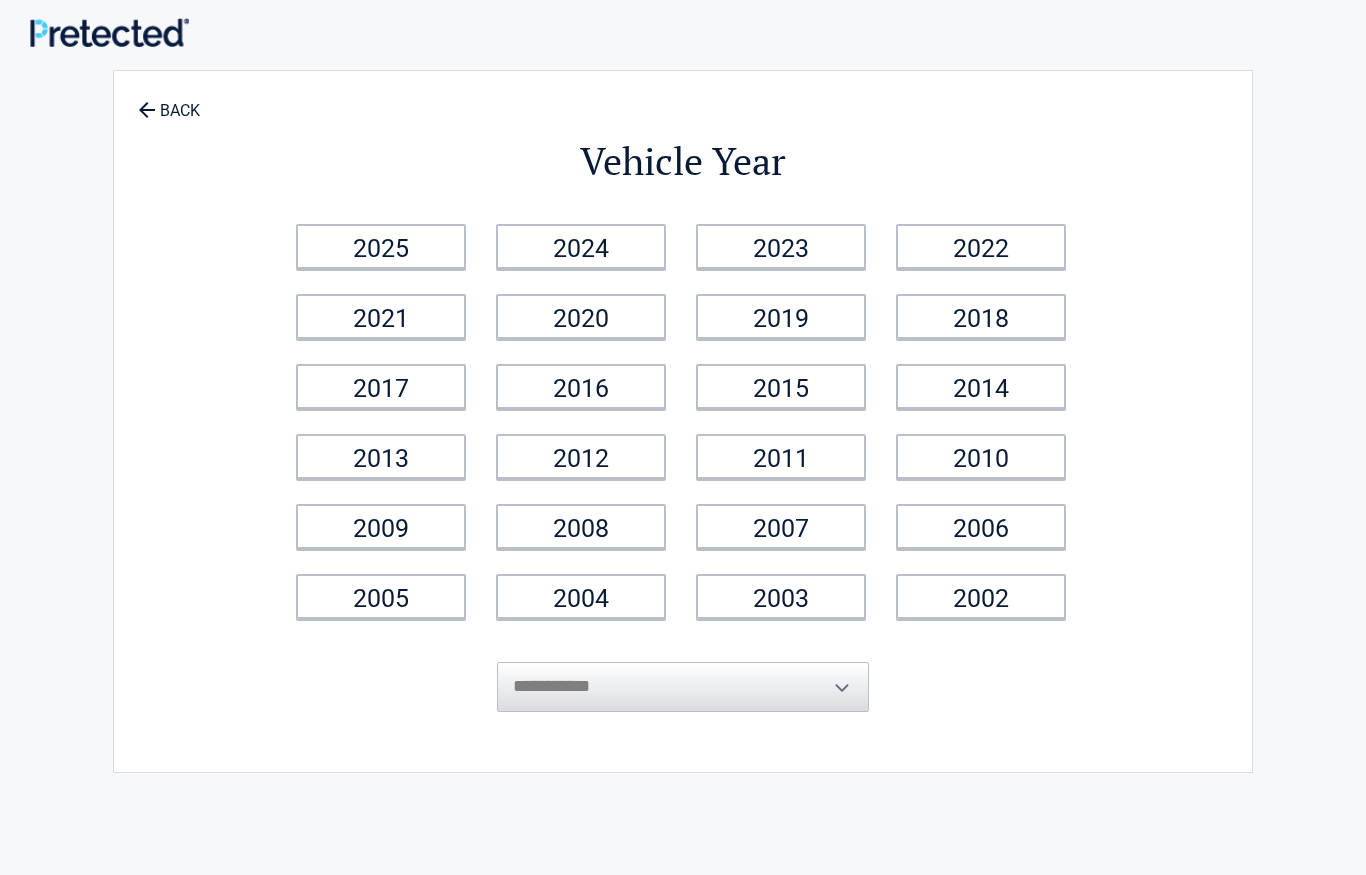 click on "2025" at bounding box center [381, 246] 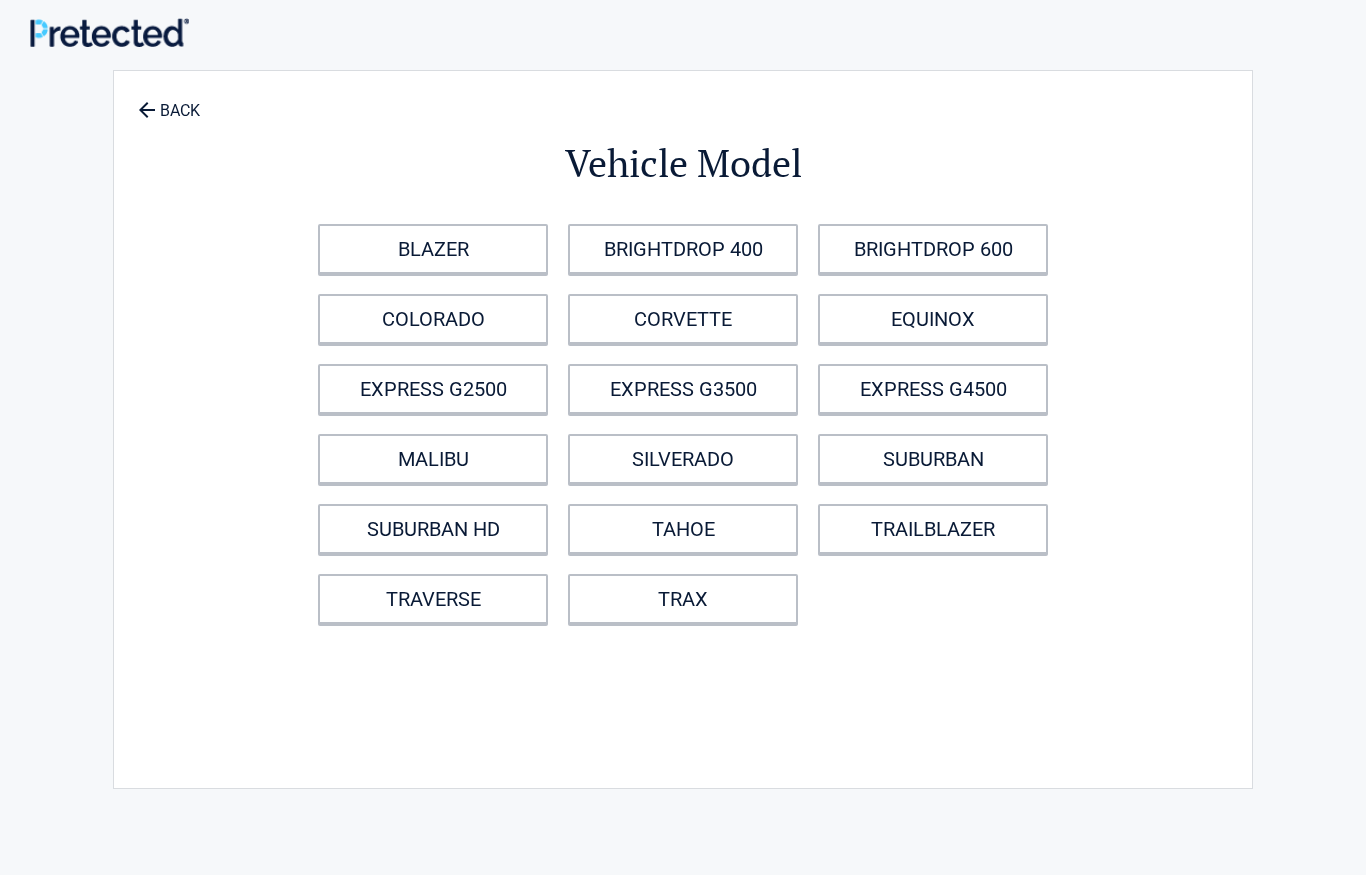 click 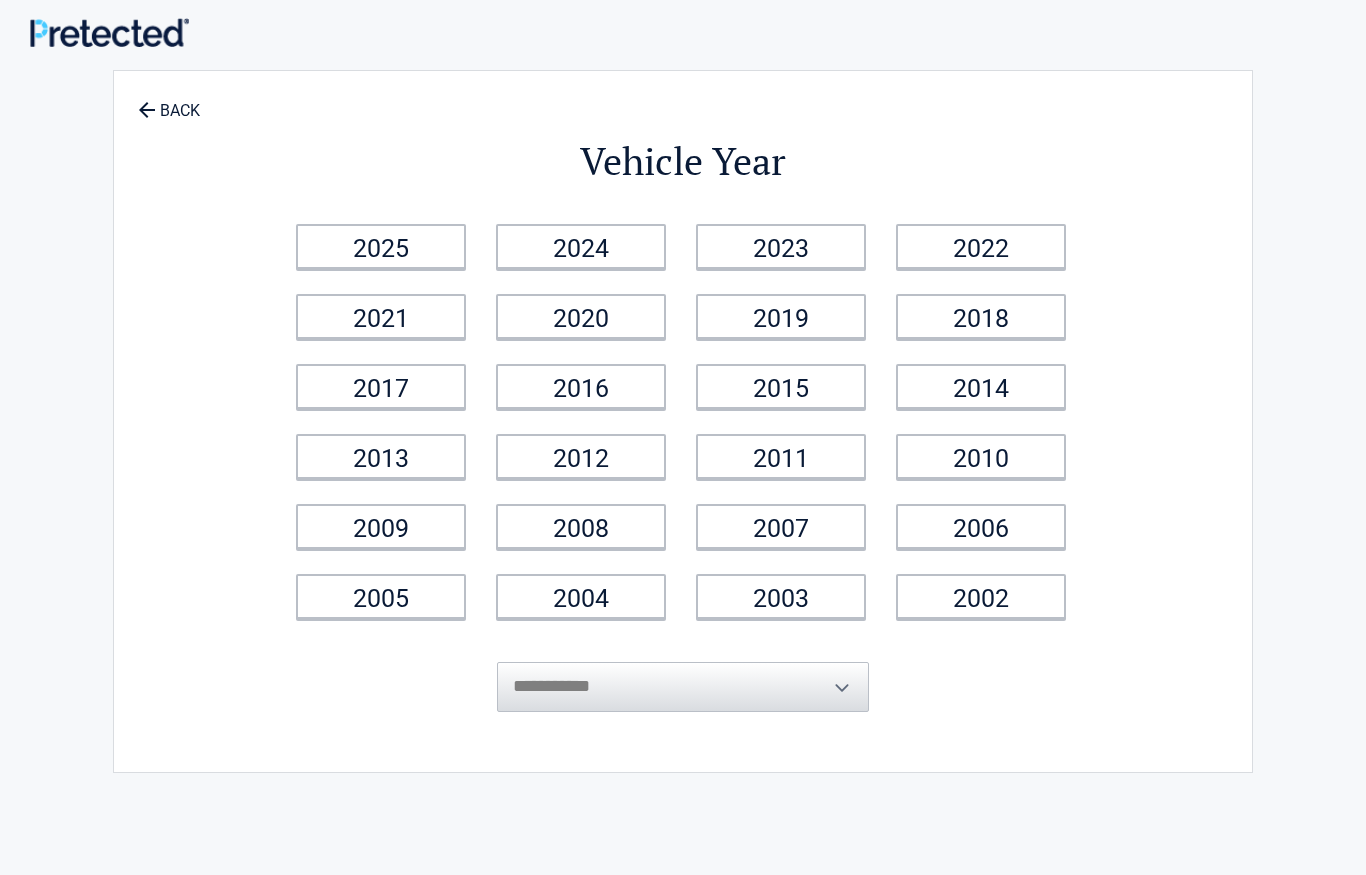 click on "2023" at bounding box center (781, 246) 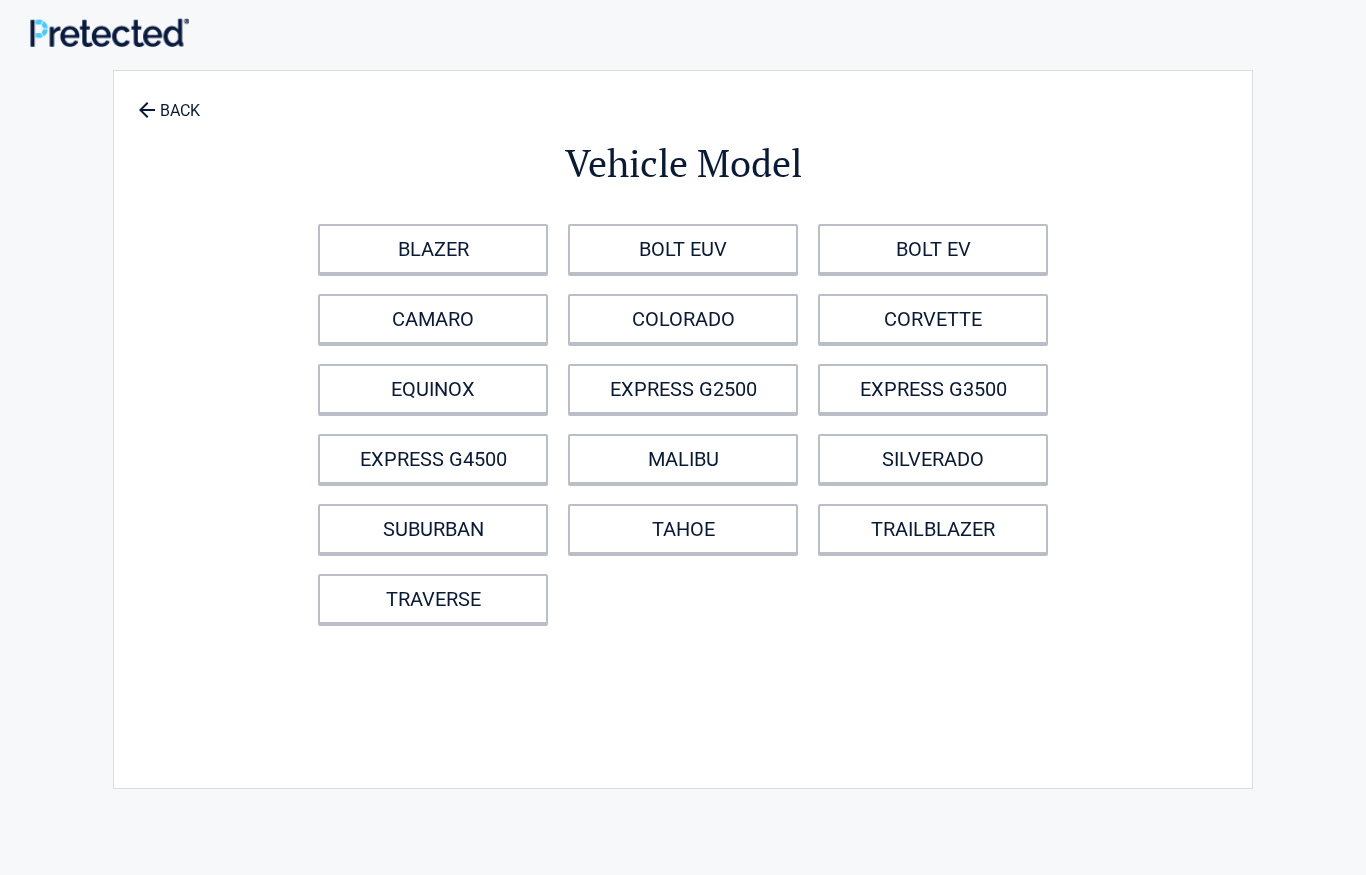 click on "CORVETTE" at bounding box center [933, 319] 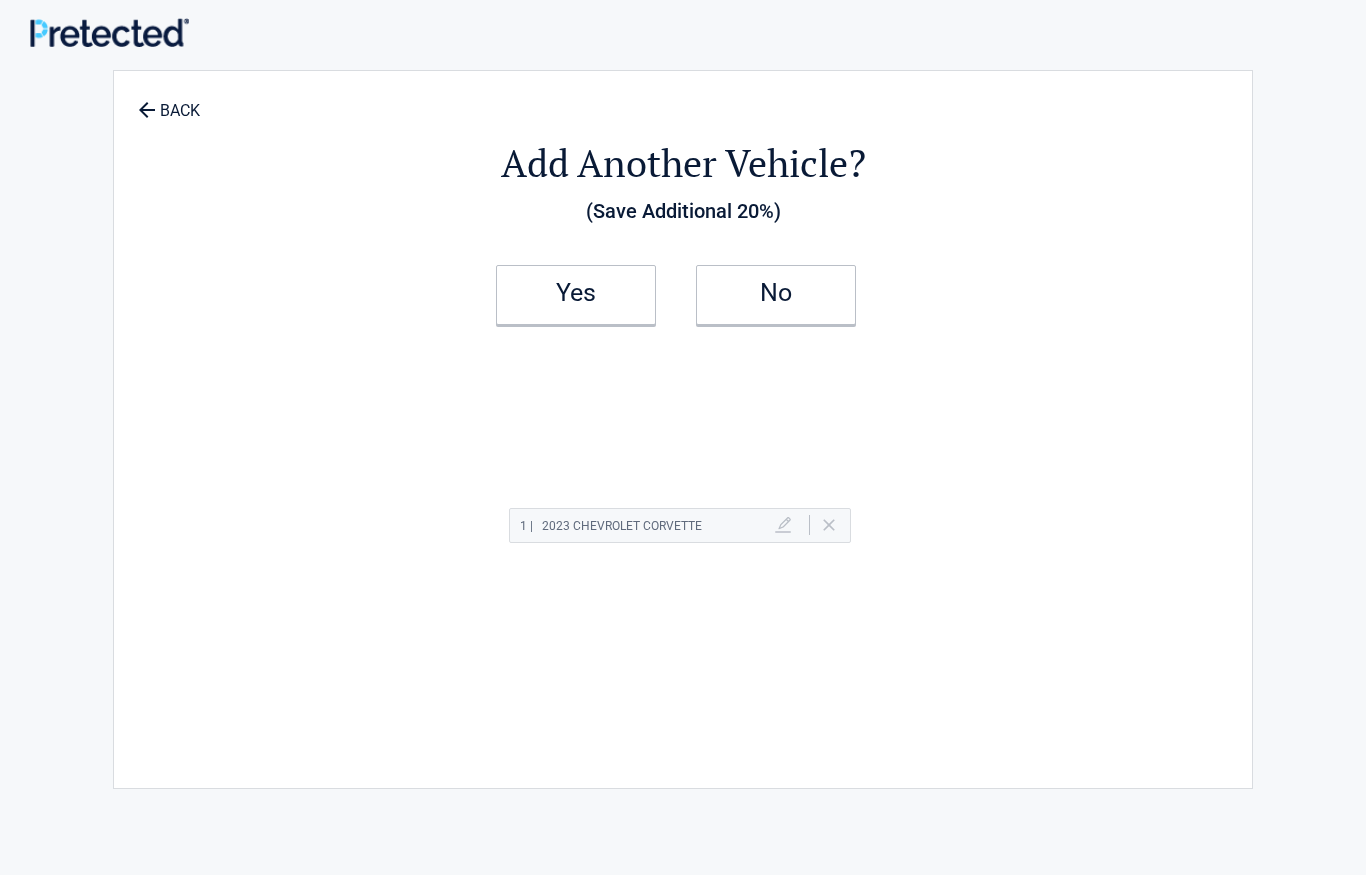 click on "Yes" at bounding box center [576, 293] 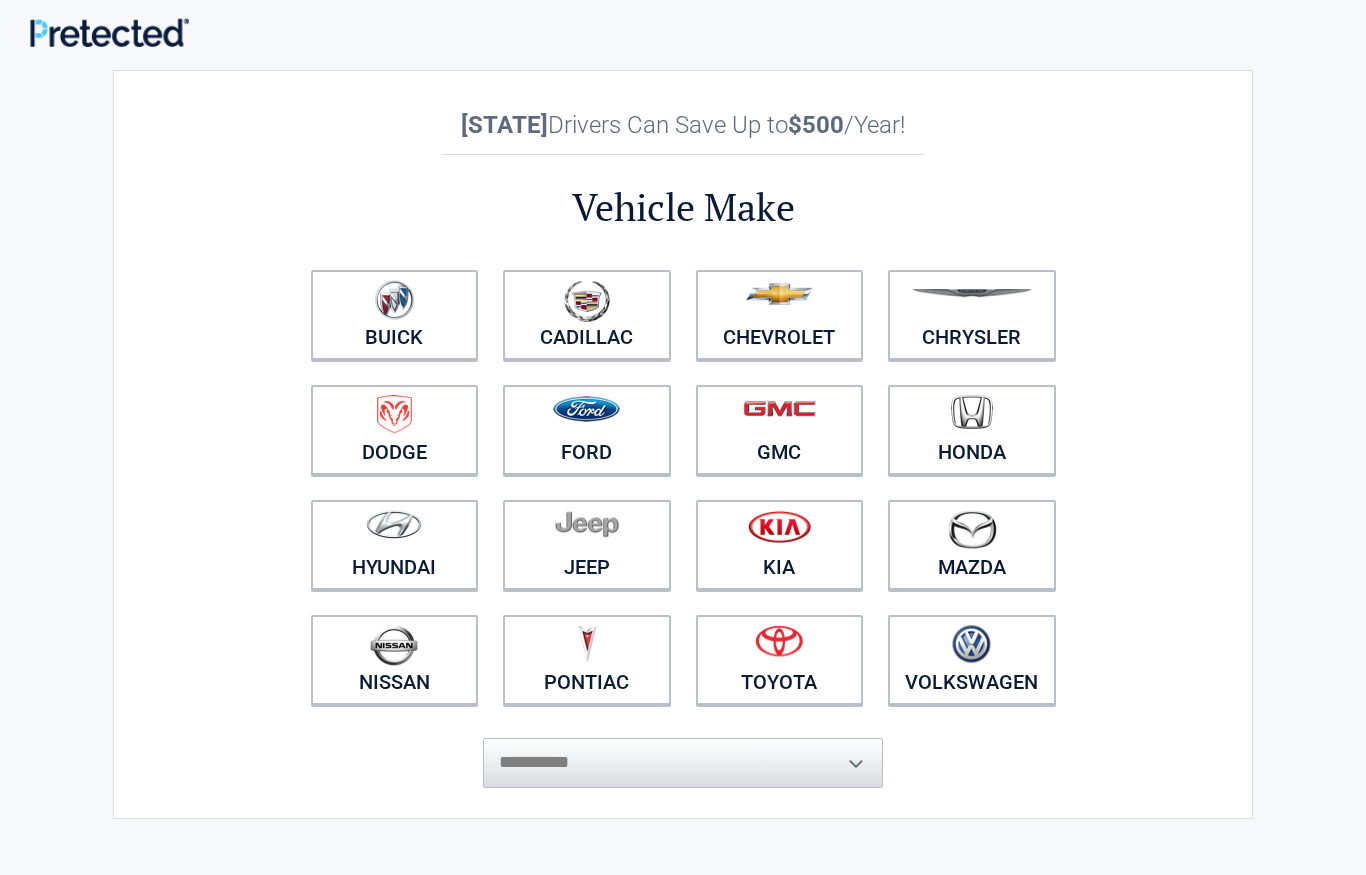 click on "Chevrolet" at bounding box center [780, 315] 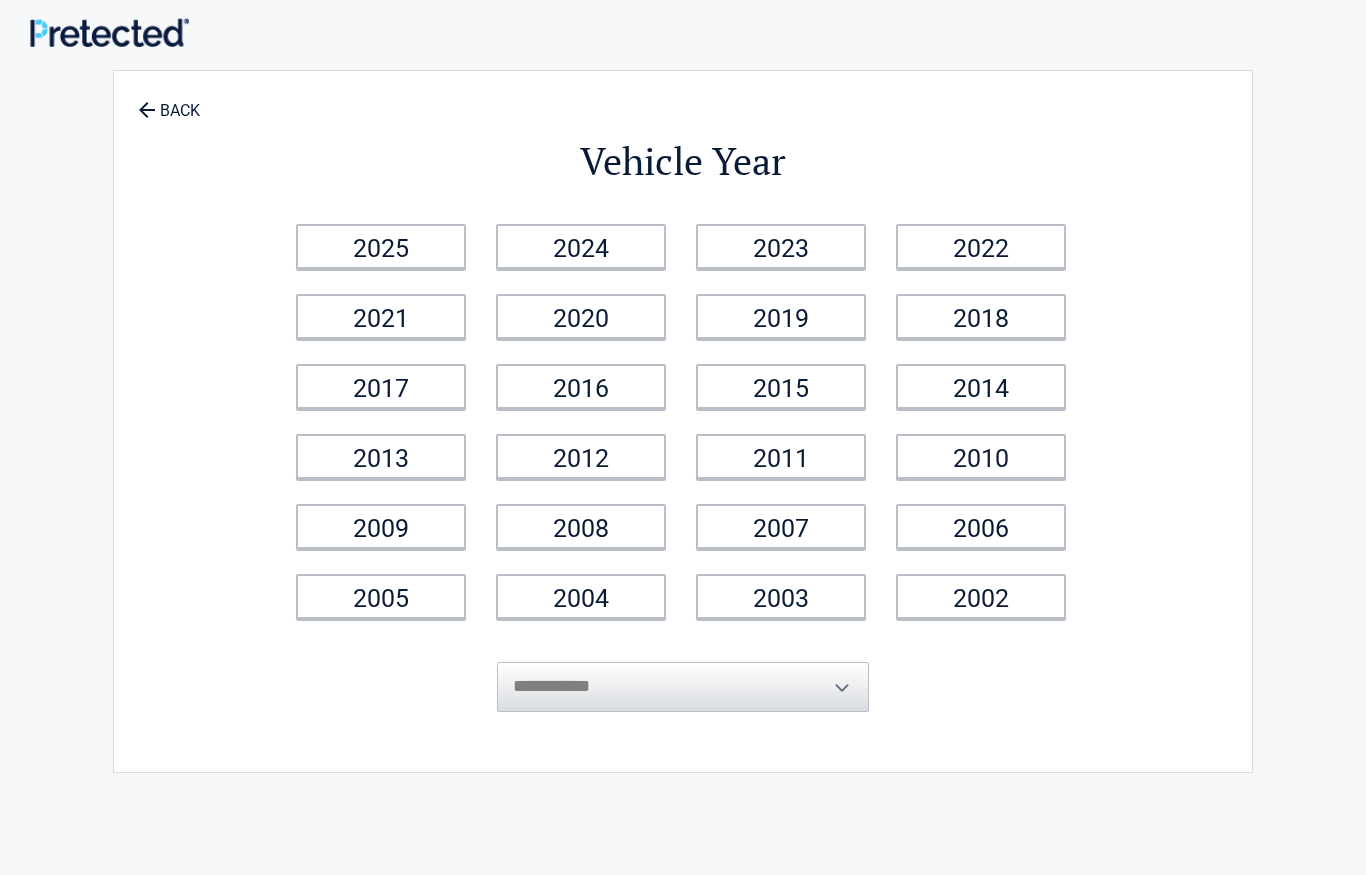 click on "2020" at bounding box center [581, 316] 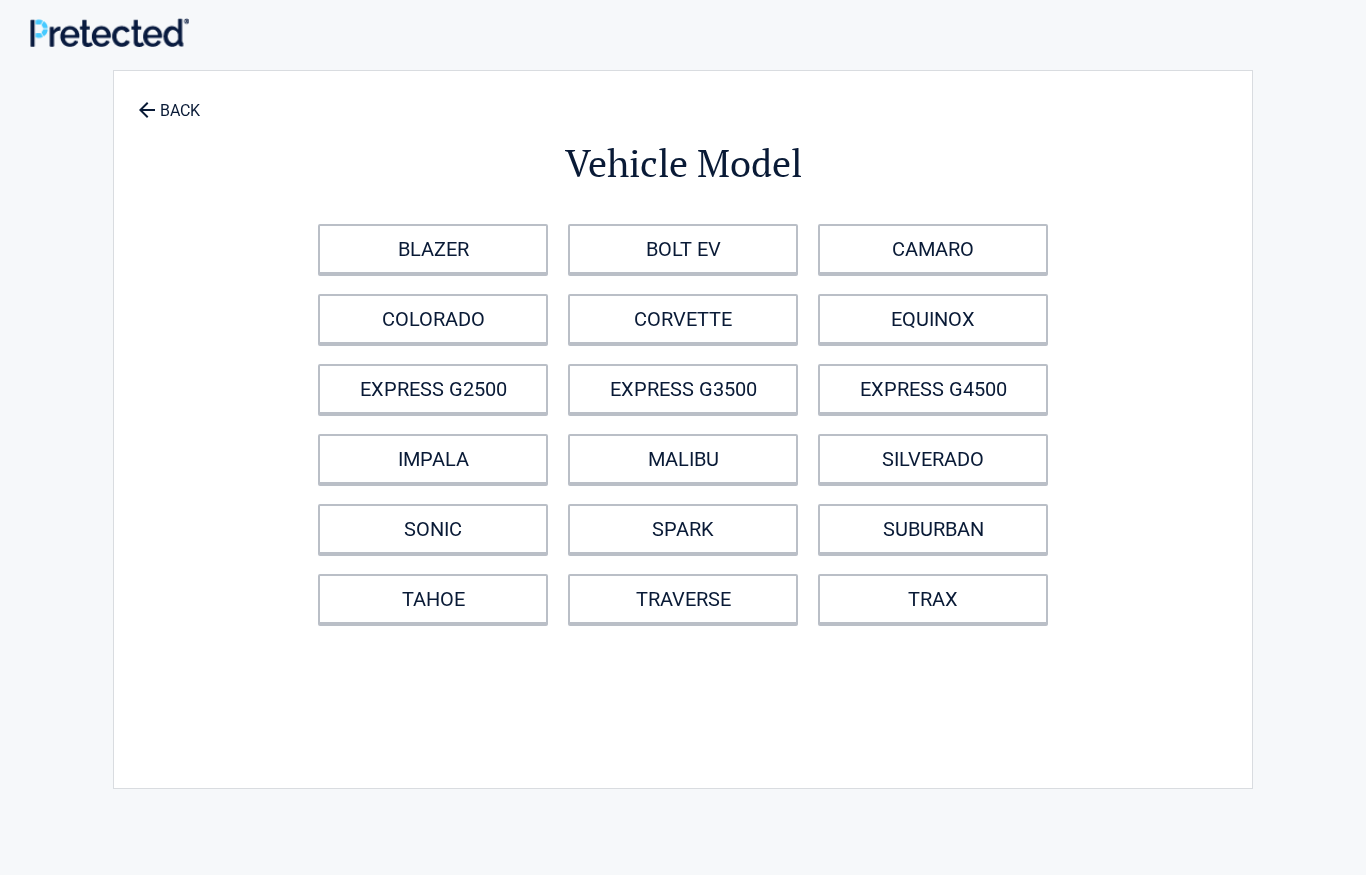 click on "SILVERADO" at bounding box center [933, 459] 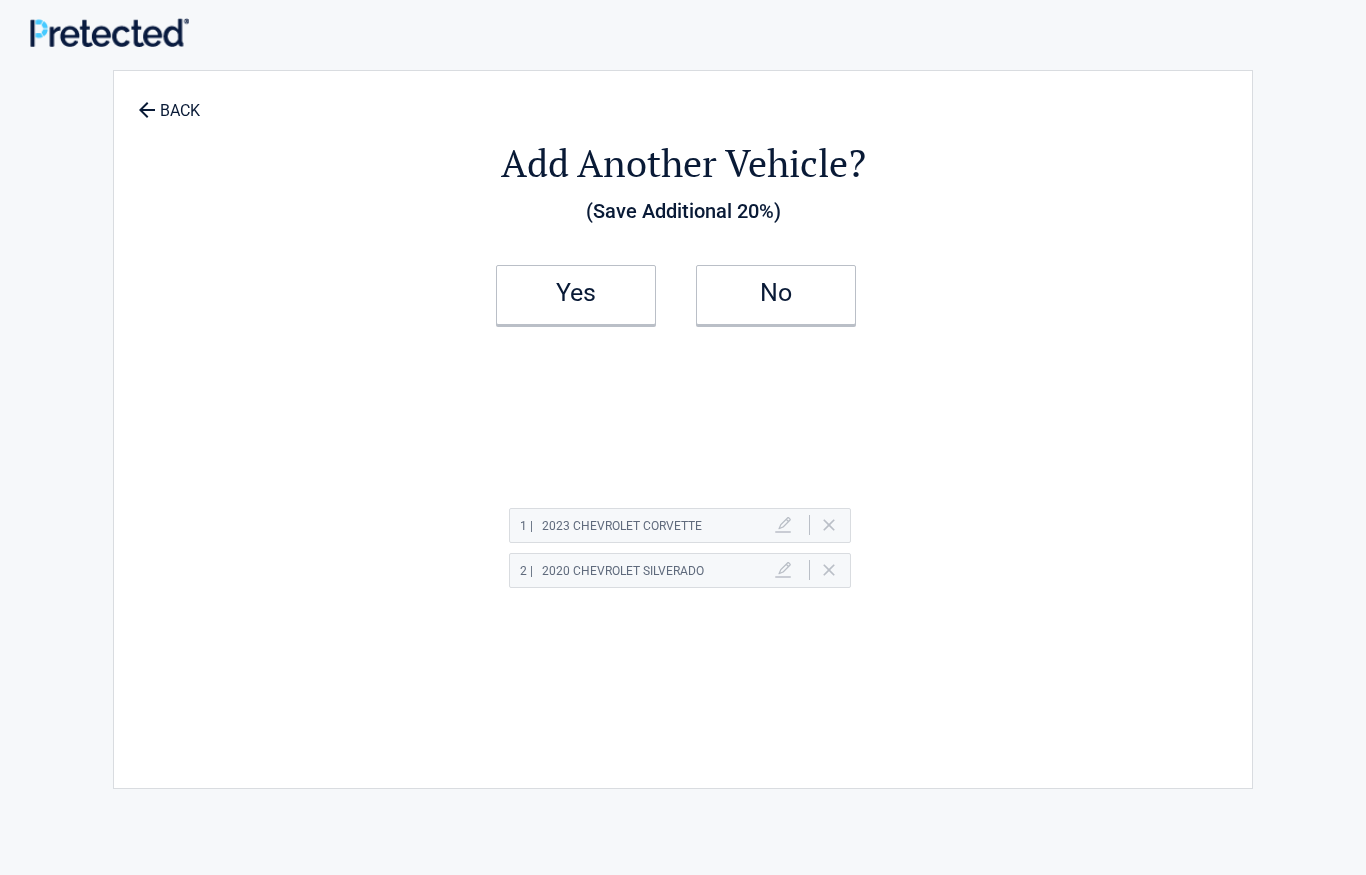 click on "Yes" at bounding box center (576, 295) 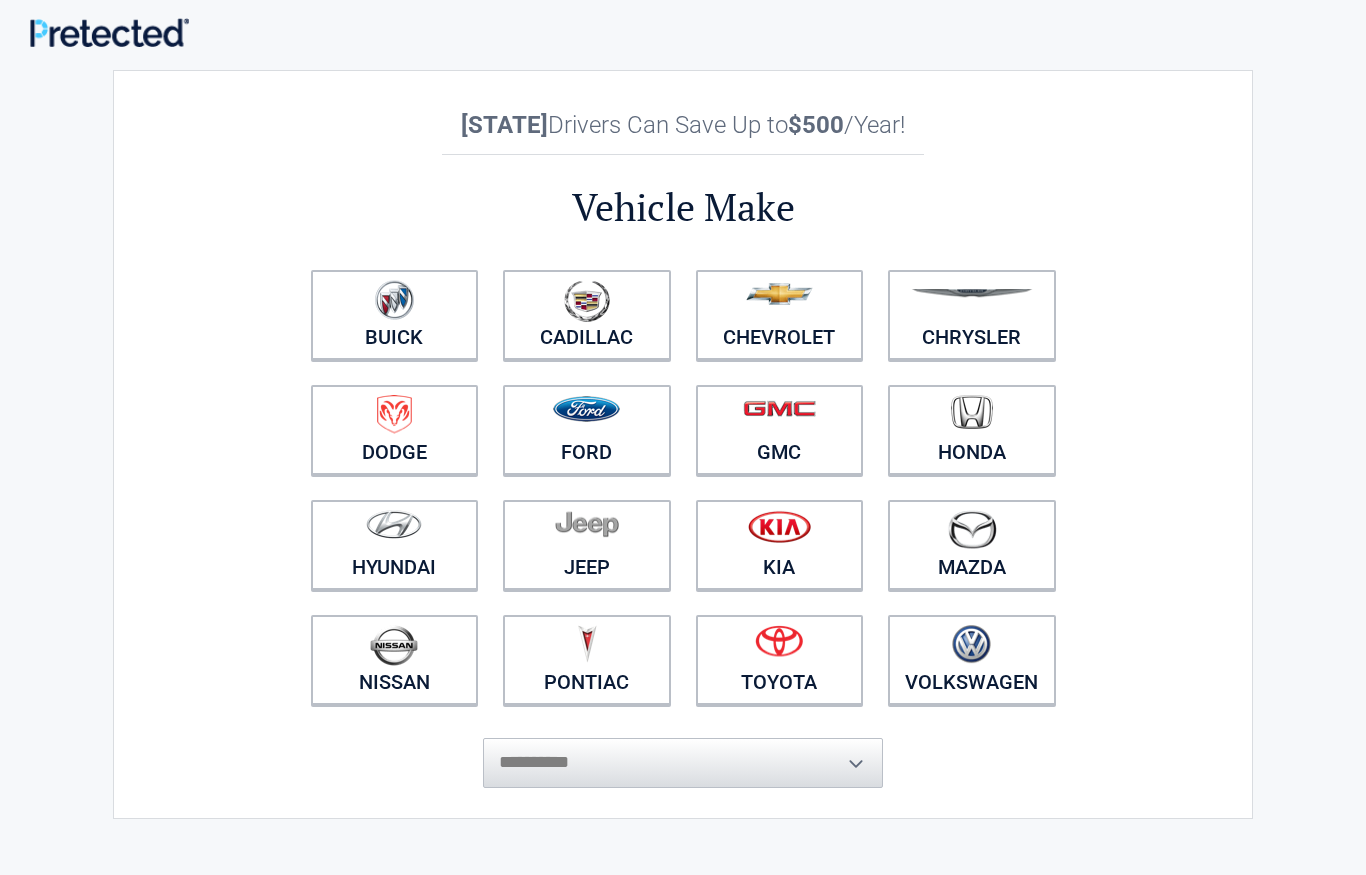 click on "Chevrolet" at bounding box center [780, 315] 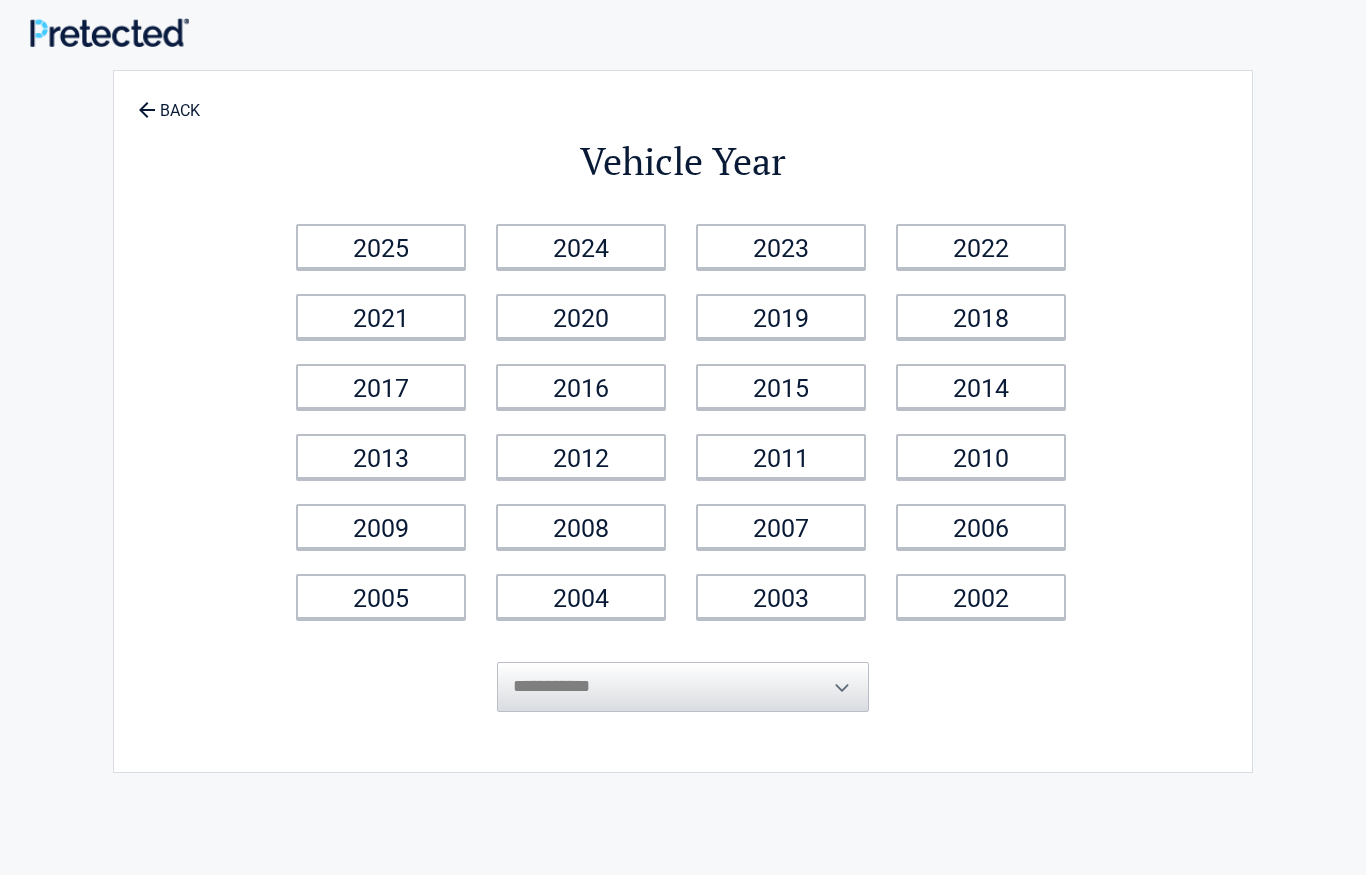 click on "2008" at bounding box center (581, 526) 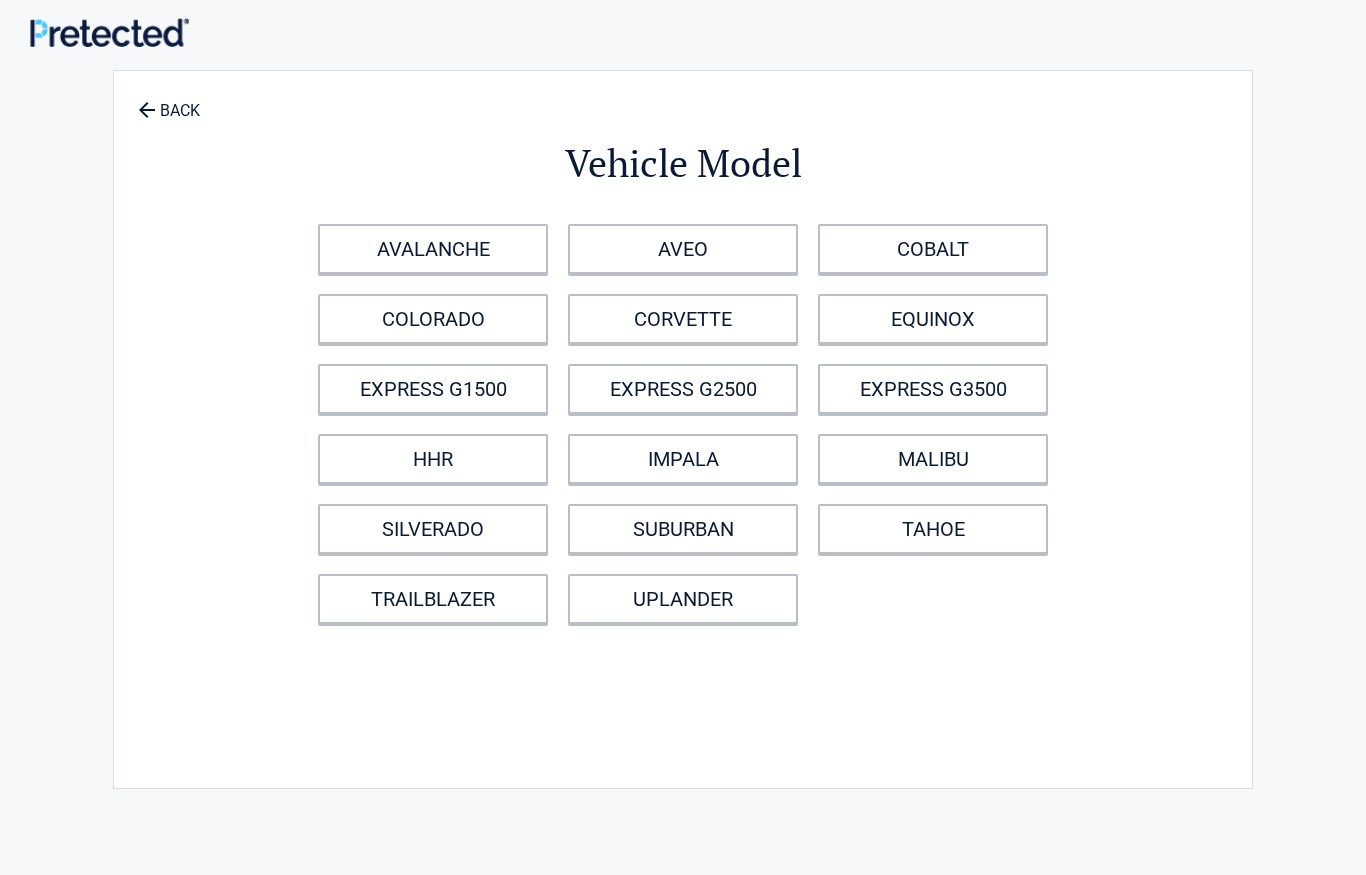 click on "TAHOE" at bounding box center (933, 529) 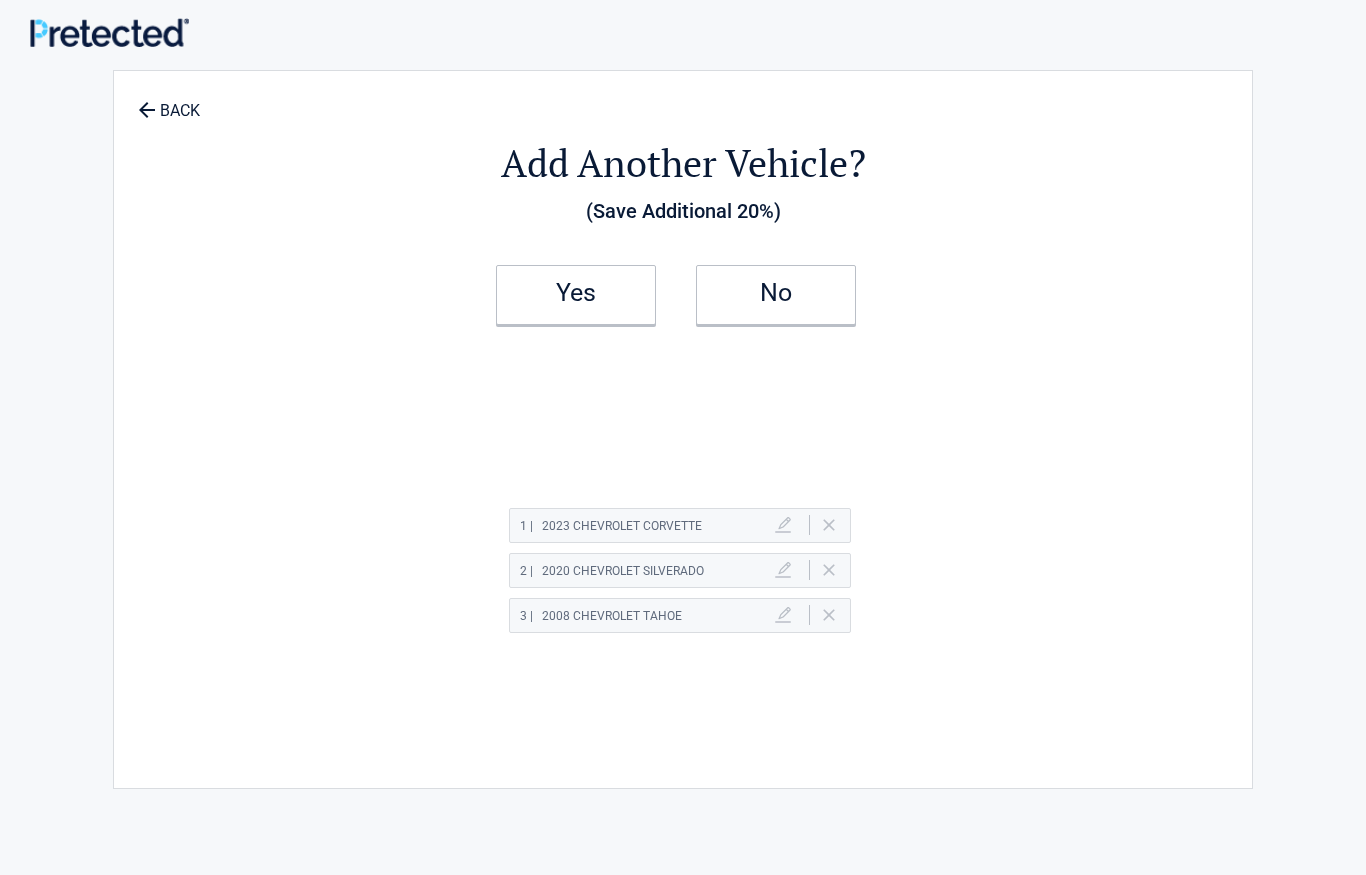 click on "Yes" at bounding box center [576, 293] 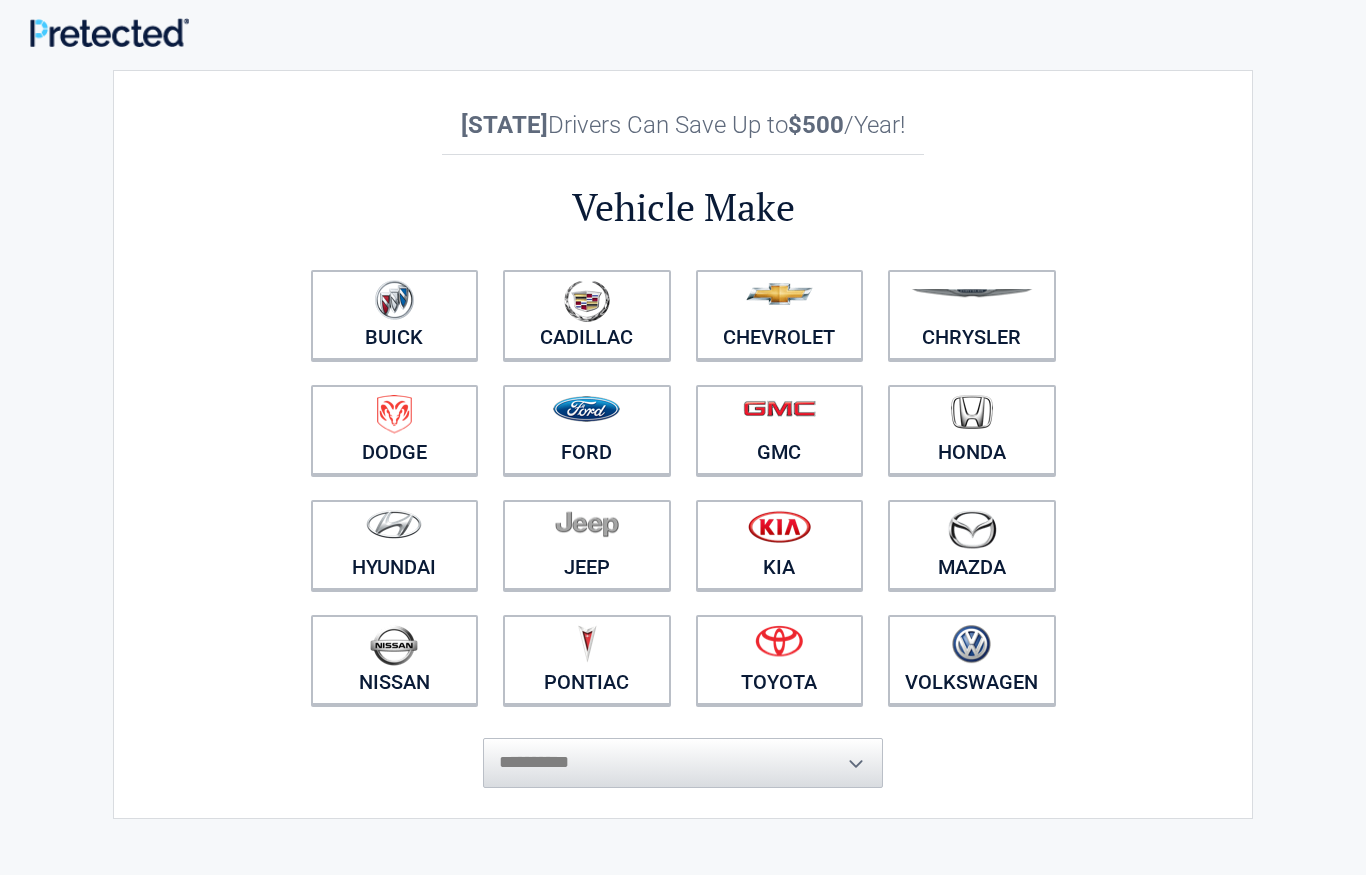 click at bounding box center [780, 302] 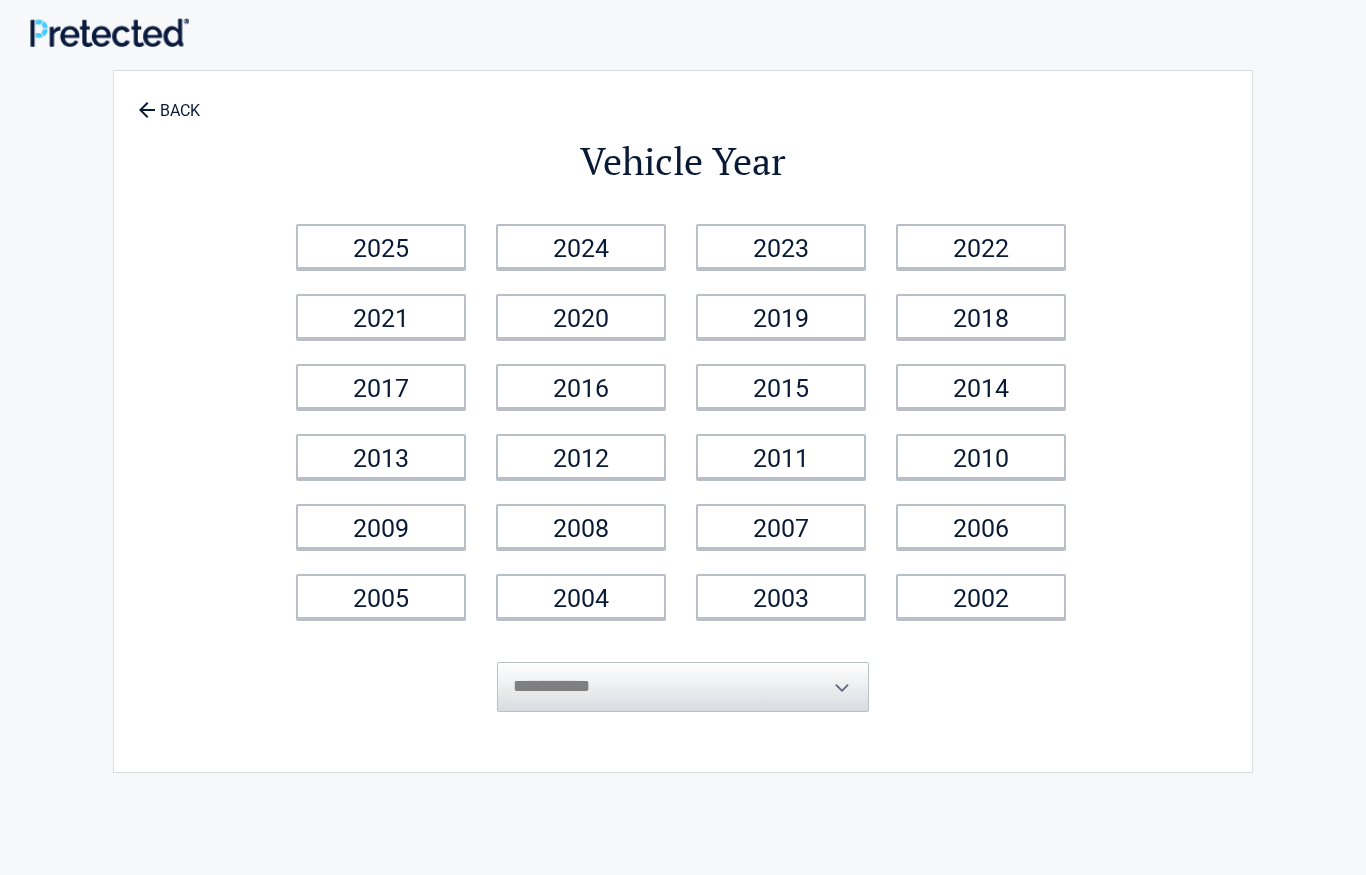 click on "2018" at bounding box center [981, 316] 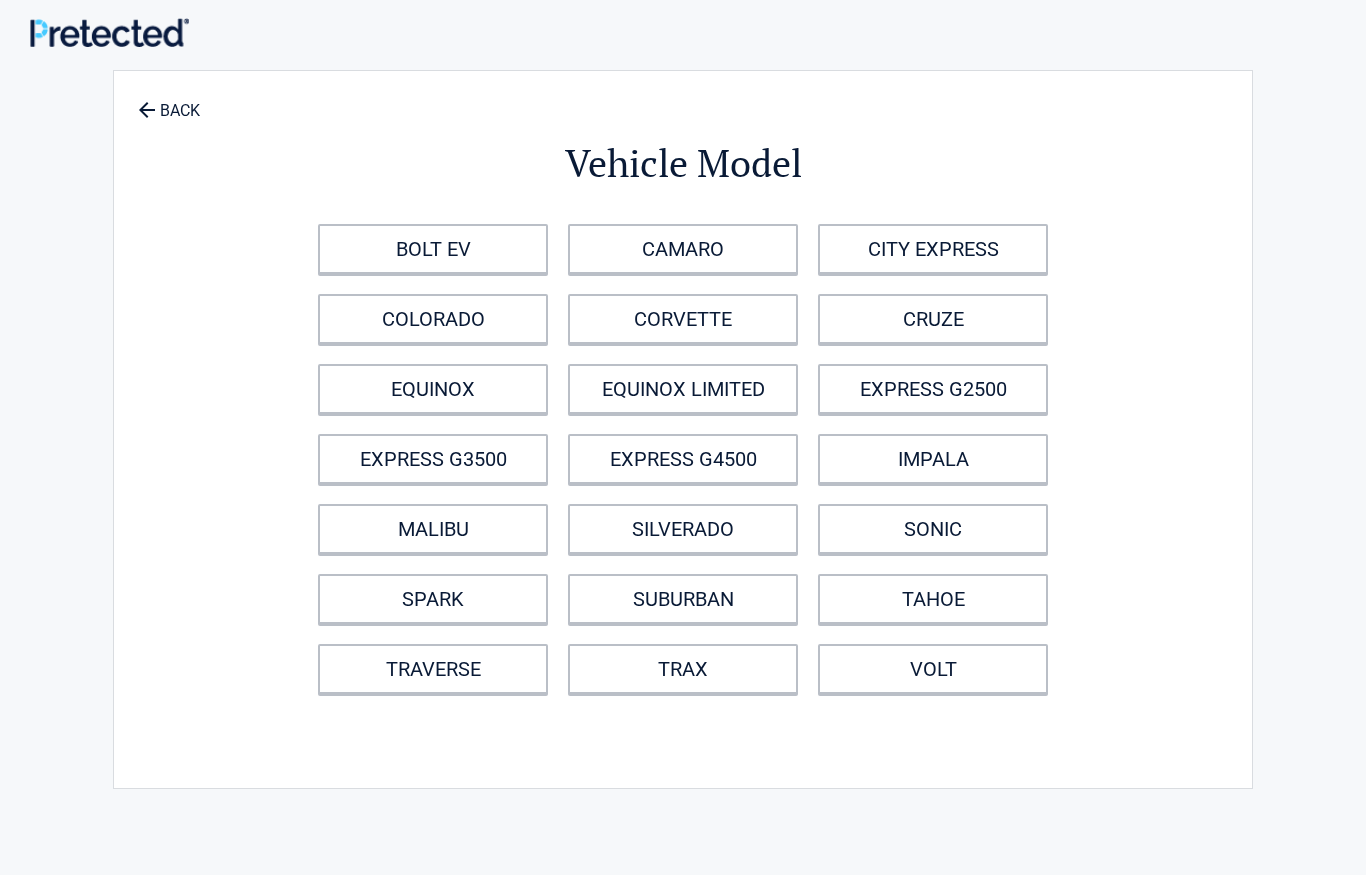 click on "TAHOE" at bounding box center (933, 599) 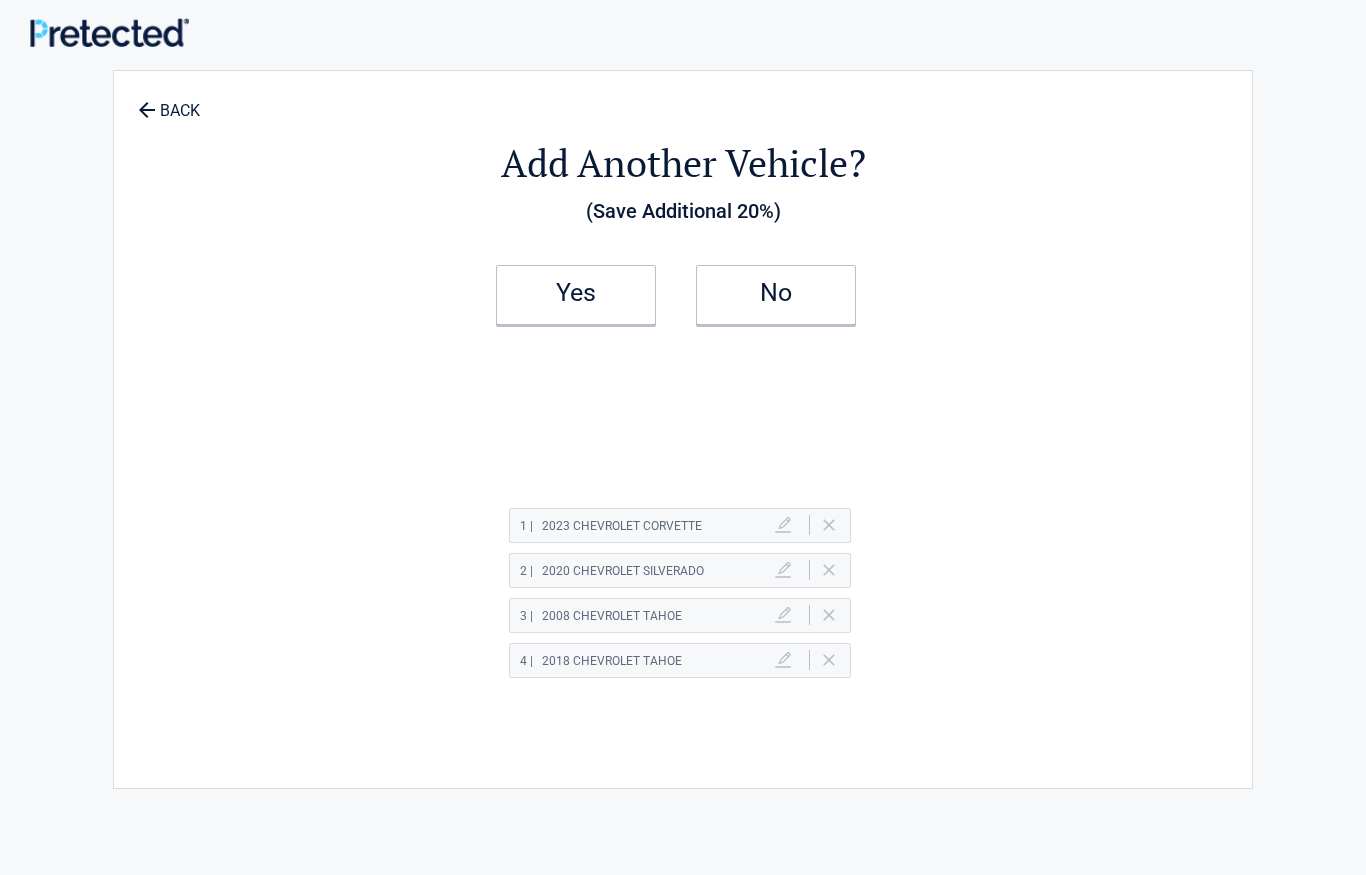 click on "No" at bounding box center (776, 293) 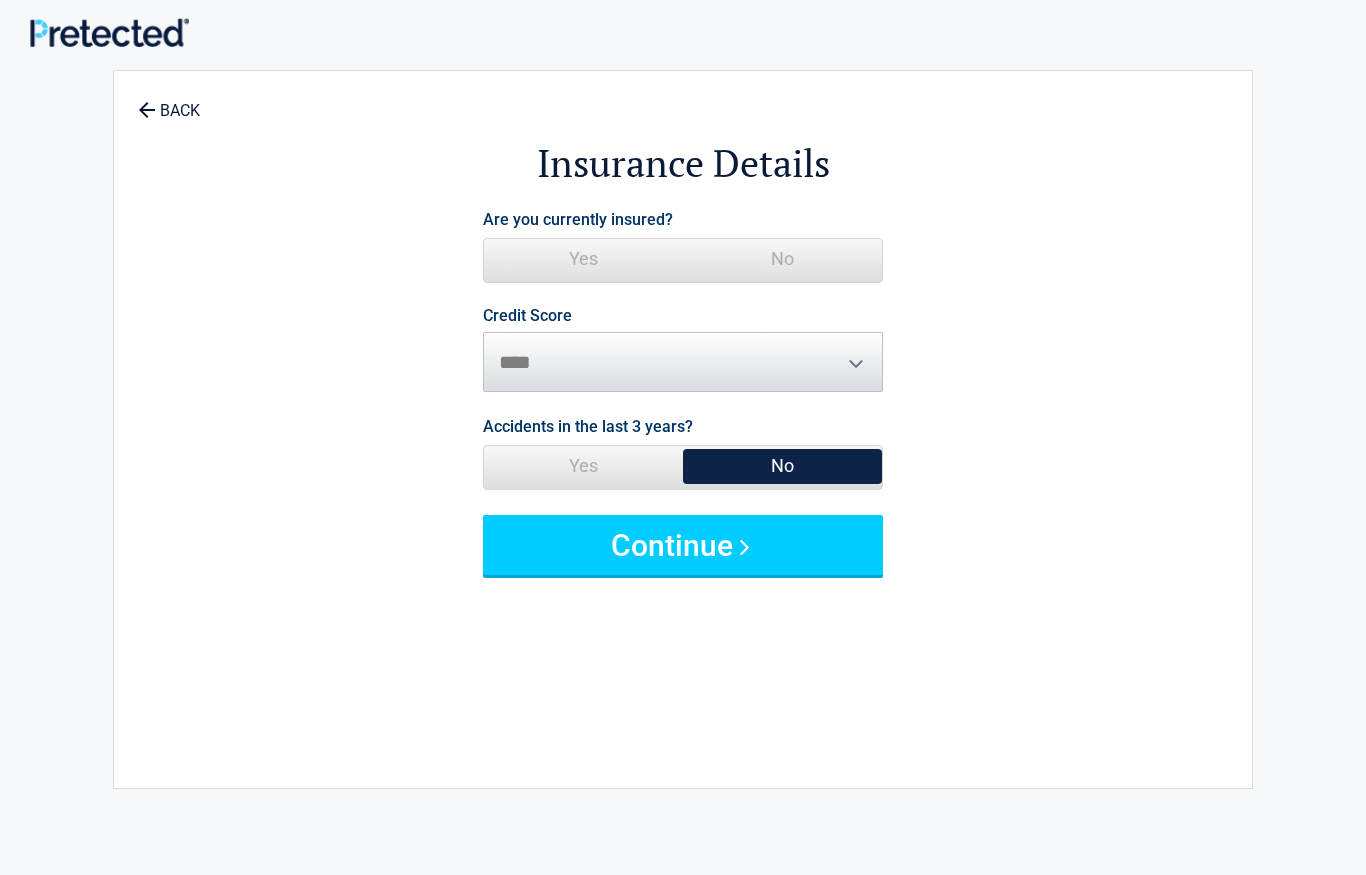 click on "Yes" at bounding box center [583, 259] 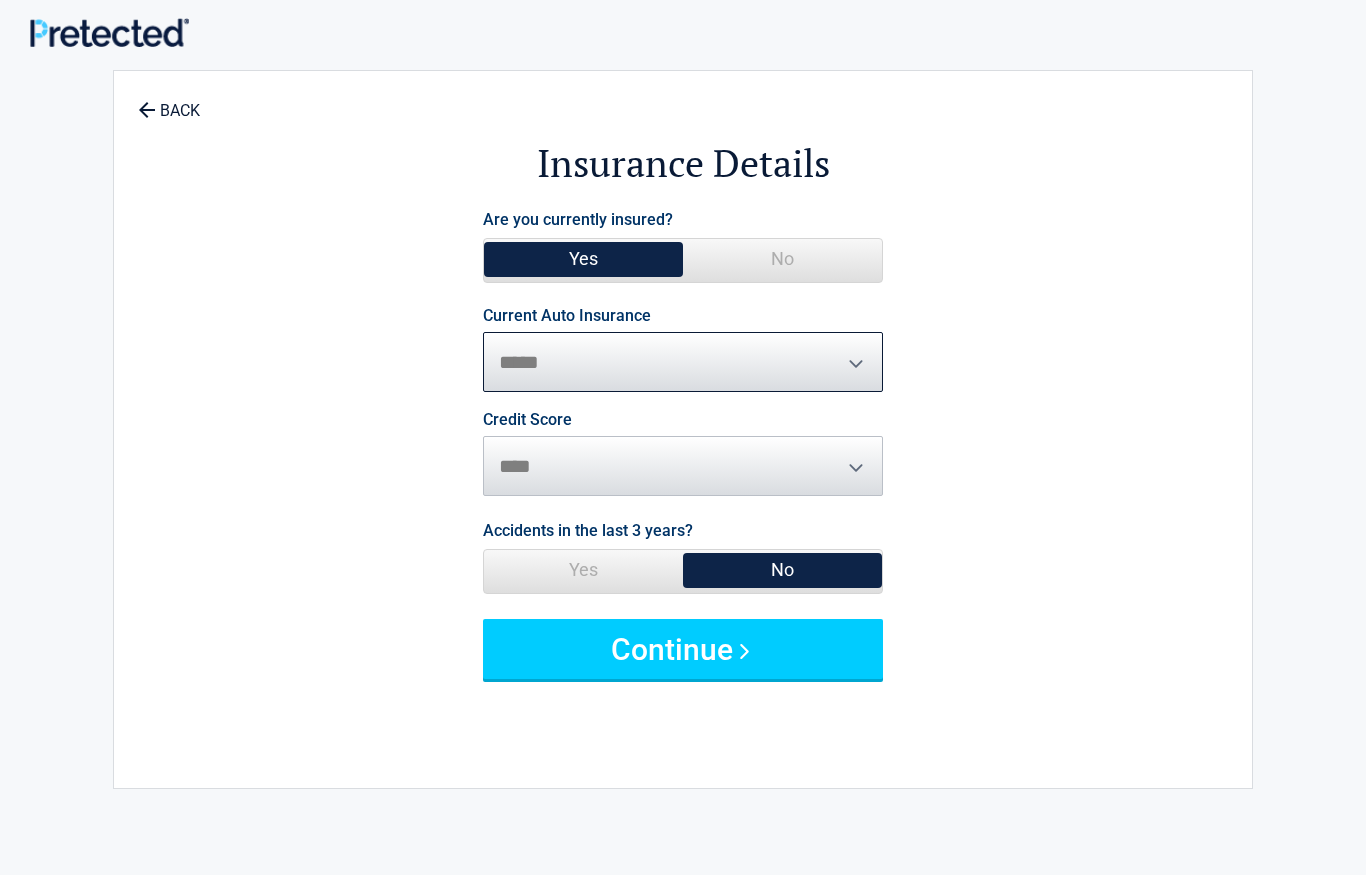 click on "**********" at bounding box center (683, 362) 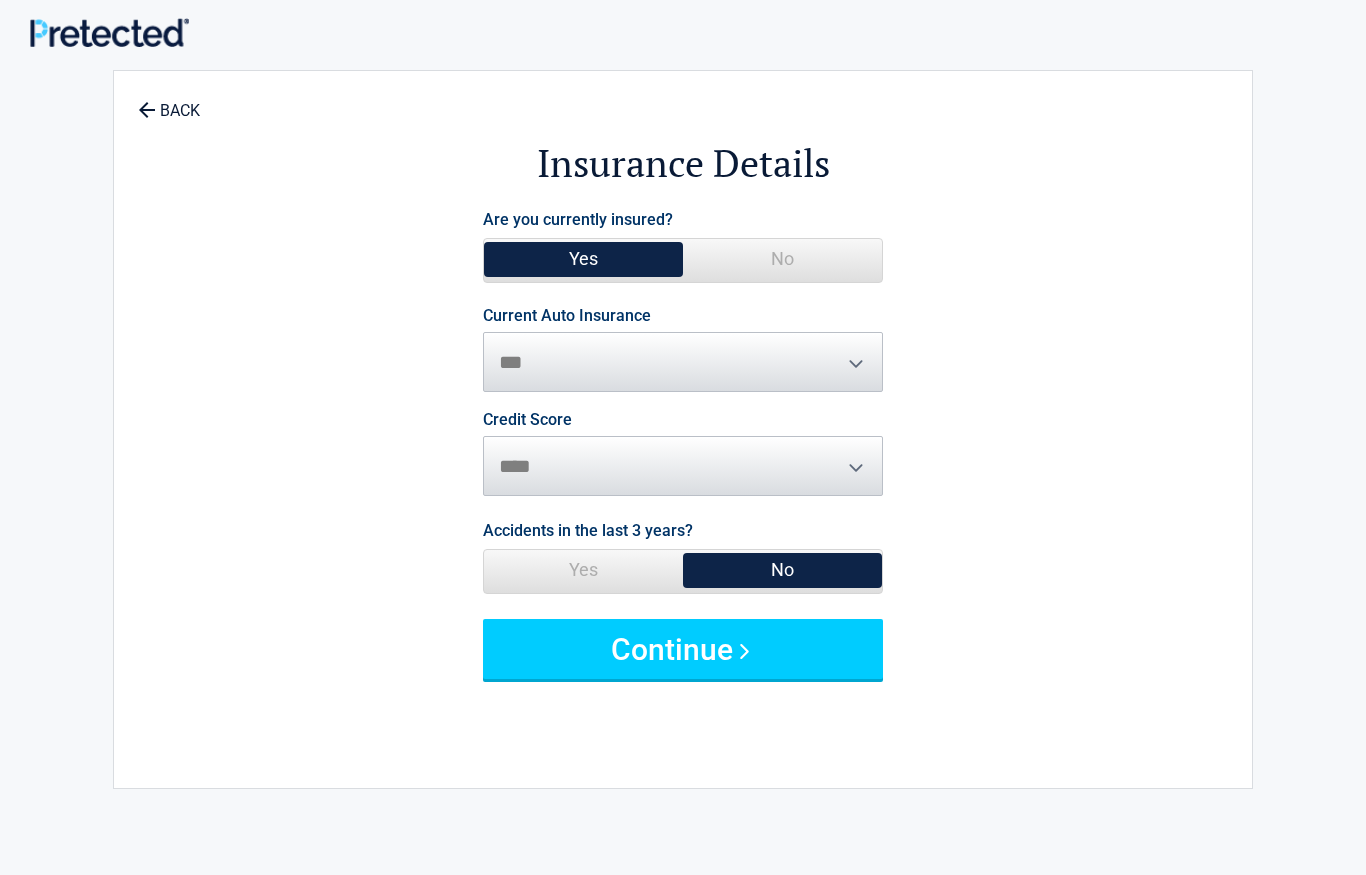click on "*********
****
*******
****" at bounding box center (683, 466) 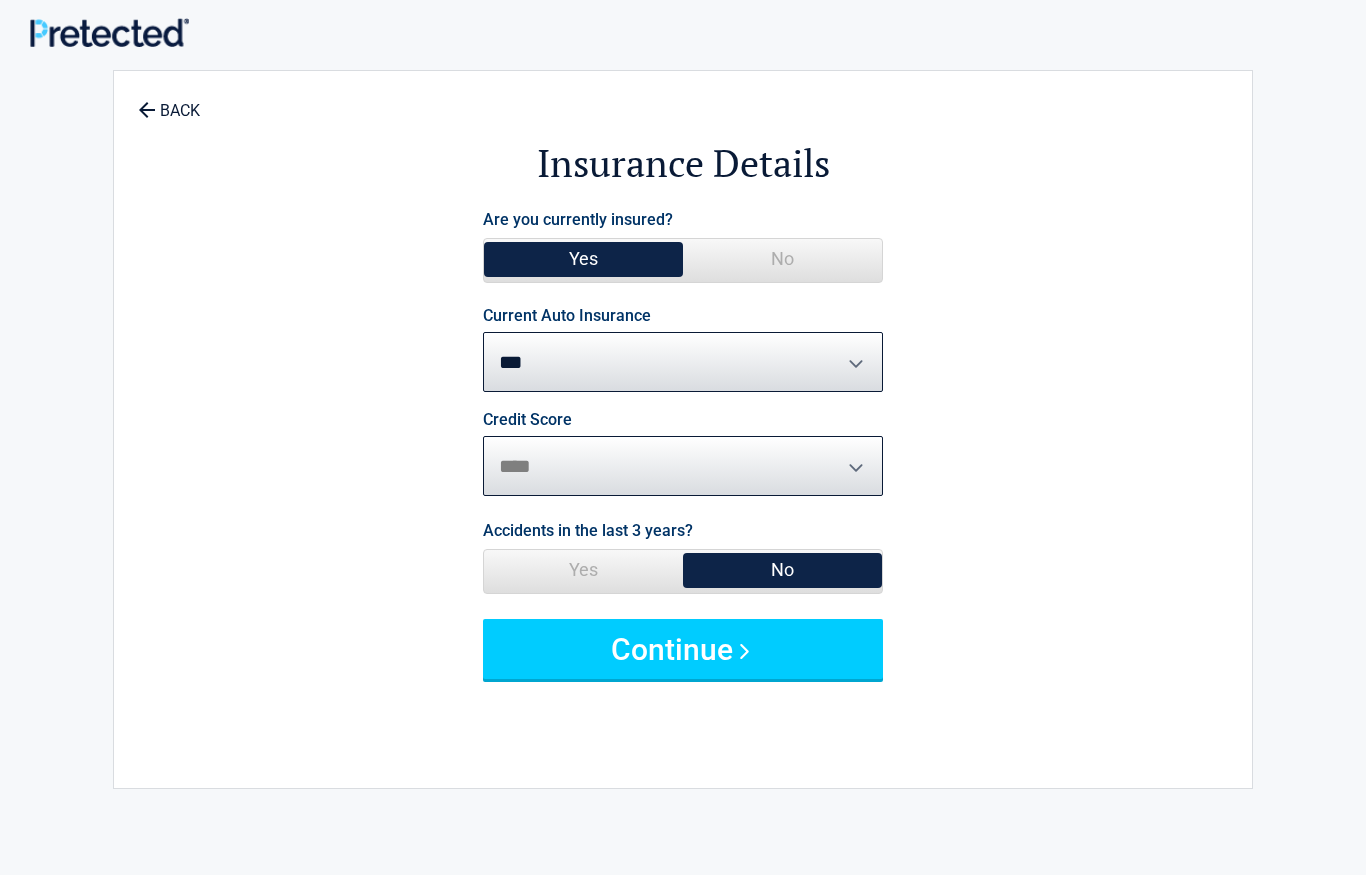 select on "*********" 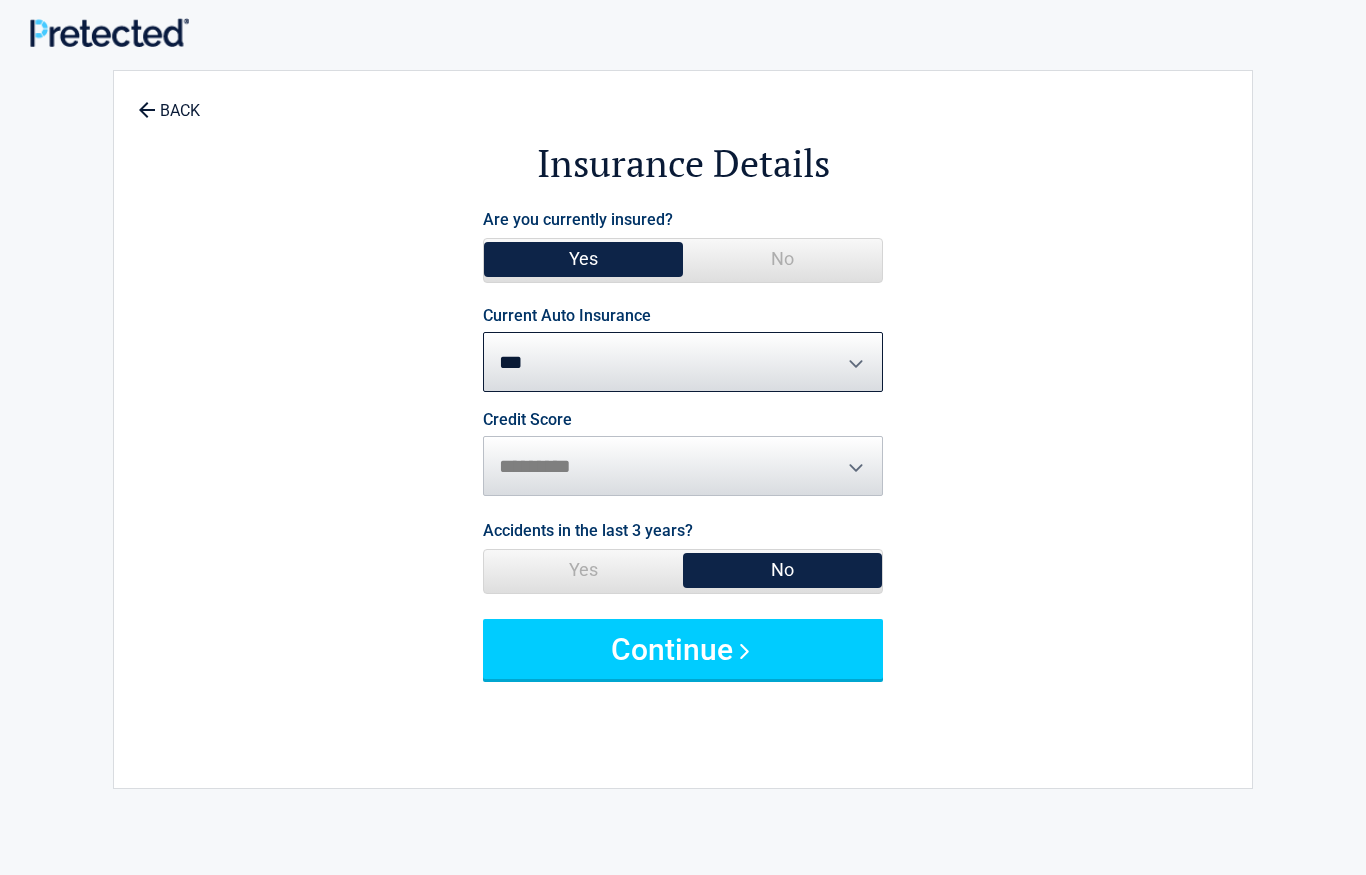 click on "Continue" at bounding box center [683, 649] 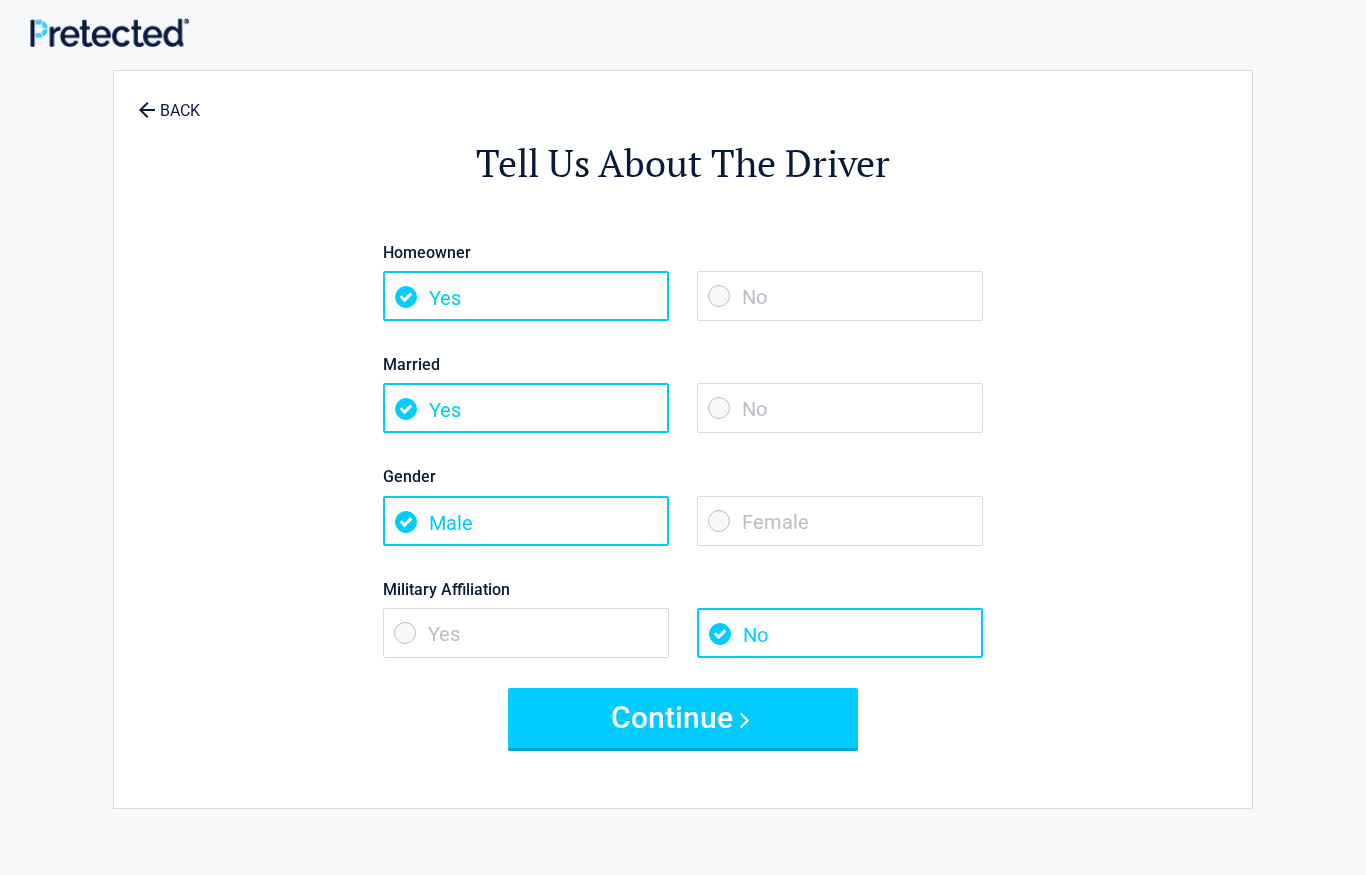 click on "Continue" at bounding box center [683, 718] 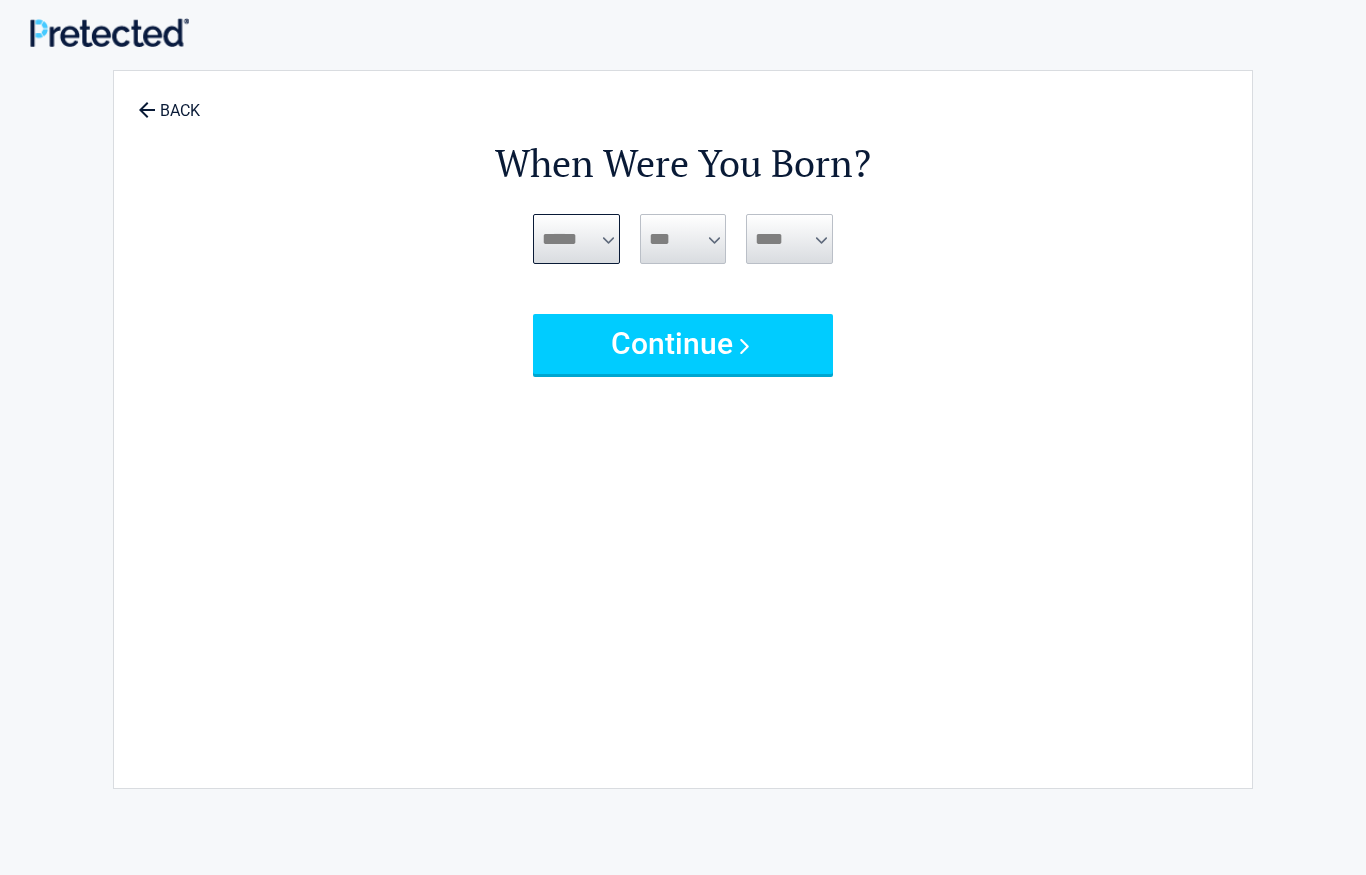 click on "*****
***
***
***
***
***
***
***
***
***
***
***
***" at bounding box center (576, 239) 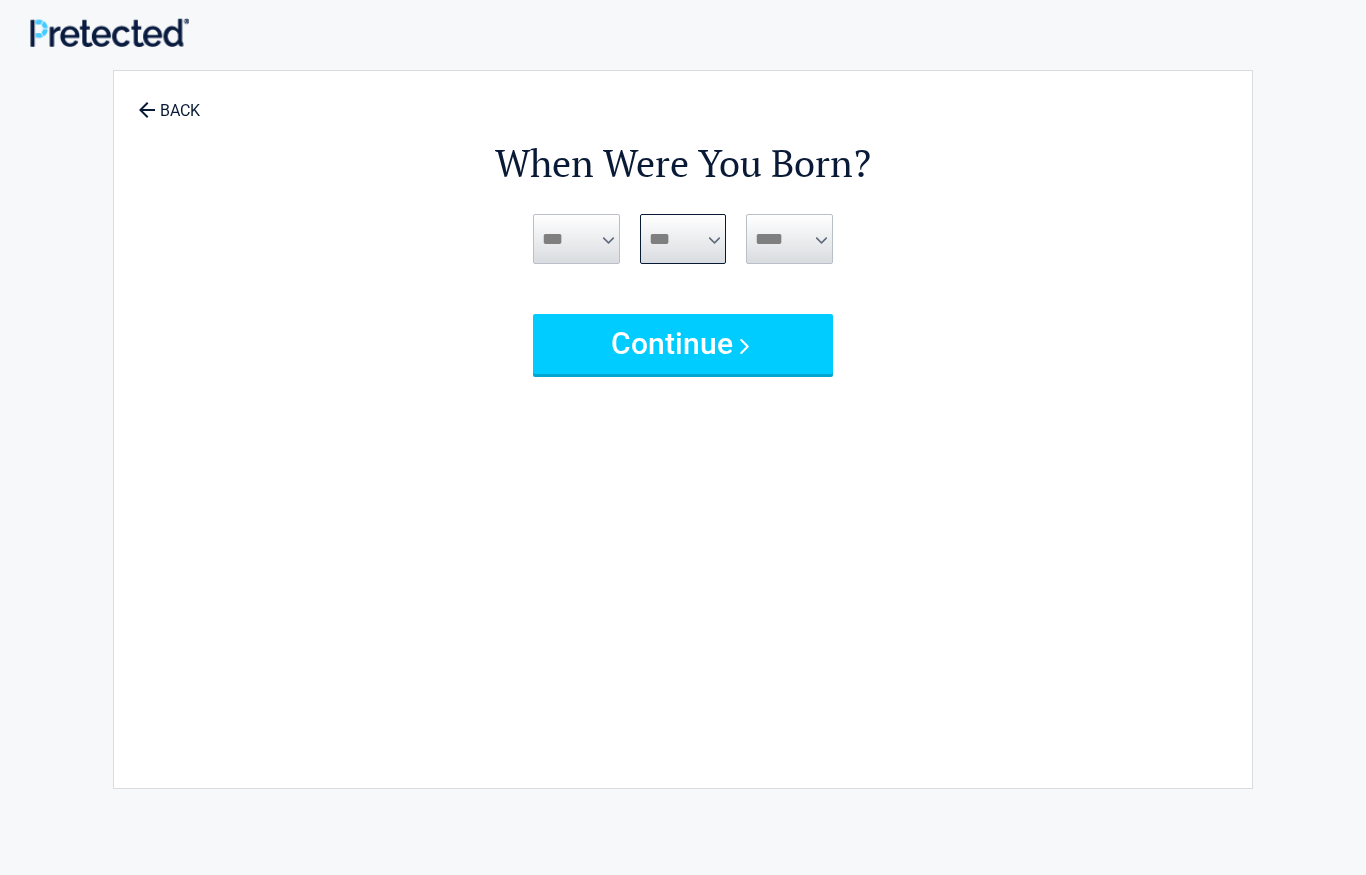 click on "*** * * * * * * * * * ** ** ** ** ** ** ** ** ** ** ** ** ** ** ** ** ** ** ** **" at bounding box center [683, 239] 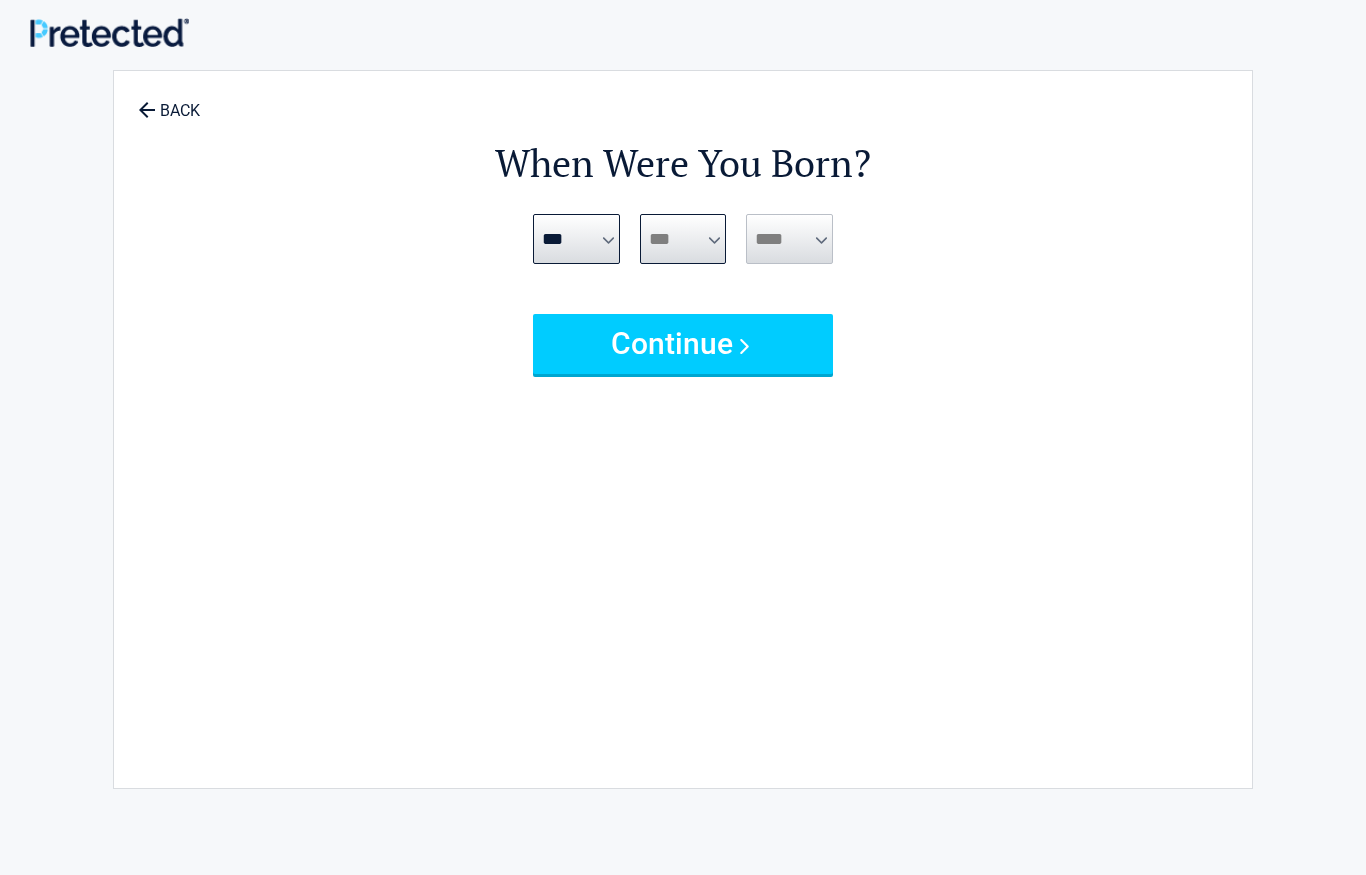 select on "**" 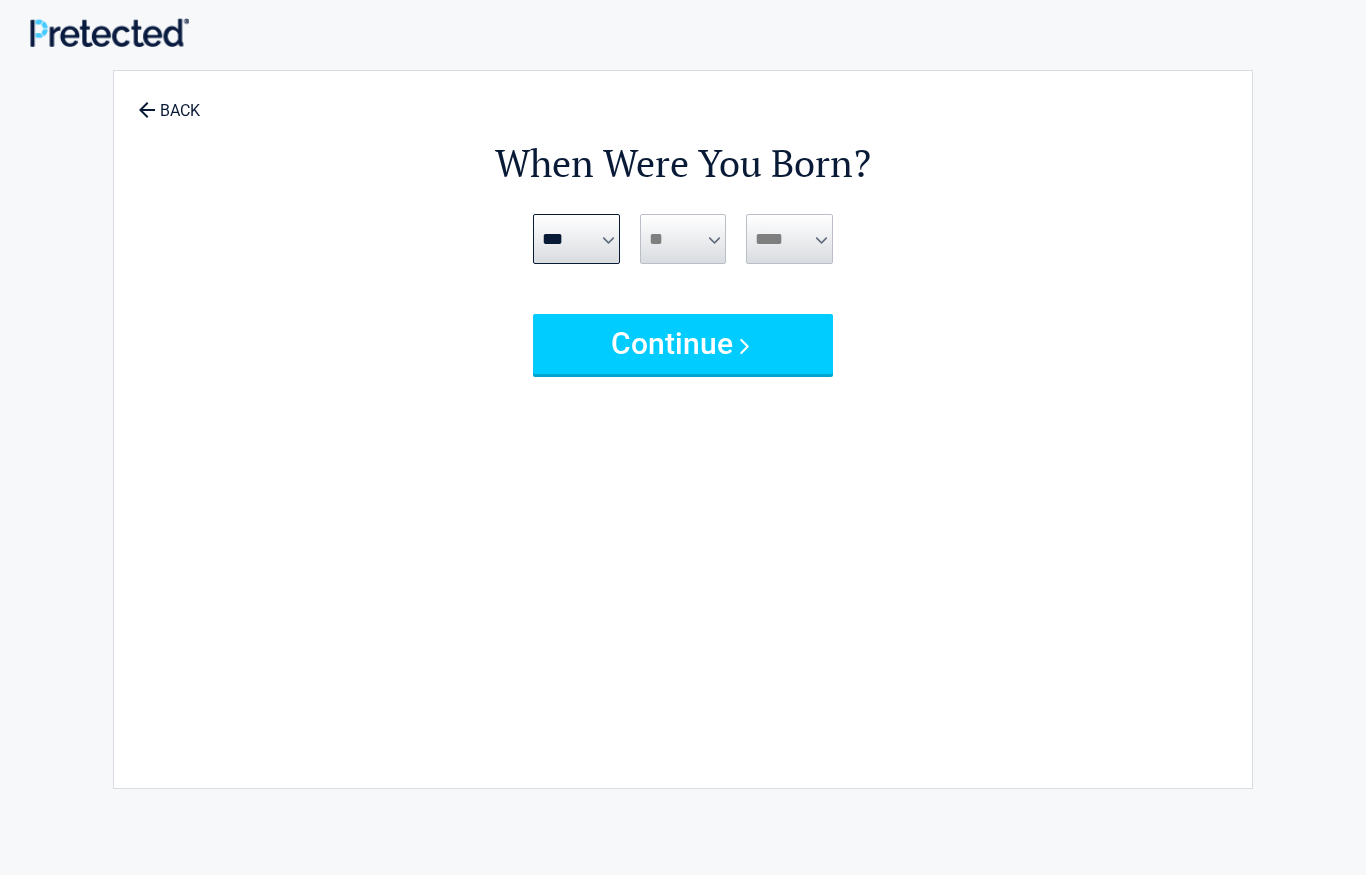 click on "****
****
****
****
****
****
****
****
****
****
****
****
****
****
****
****
****
****
****
****
****
****
****
****
****
****
****
****
****
****
****
****
****
****
****
****
****
****
****
****
****
****
****
****
****
****
****
****
****
****
****
****
****
****
****
****
****
****
****
****
****
****
****
****" at bounding box center (789, 239) 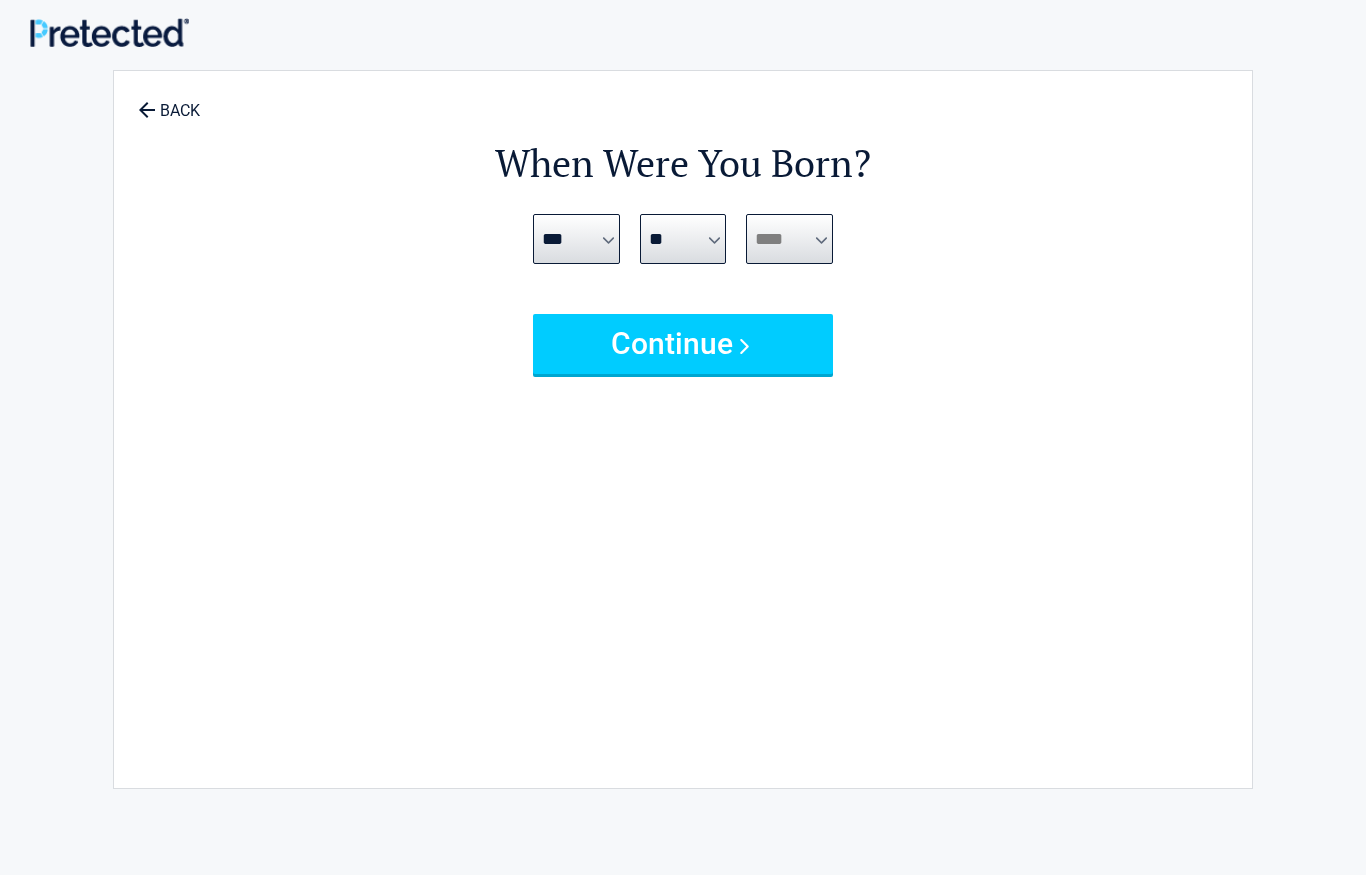 click on "****
****
****
****
****
****
****
****
****
****
****
****
****
****
****
****
****
****
****
****
****
****
****
****
****
****
****
****
****
****
****
****
****
****
****
****
****
****
****
****
****
****
****
****
****
****
****
****
****
****
****
****
****
****
****
****
****
****
****
****
****
****
****
****" at bounding box center [789, 239] 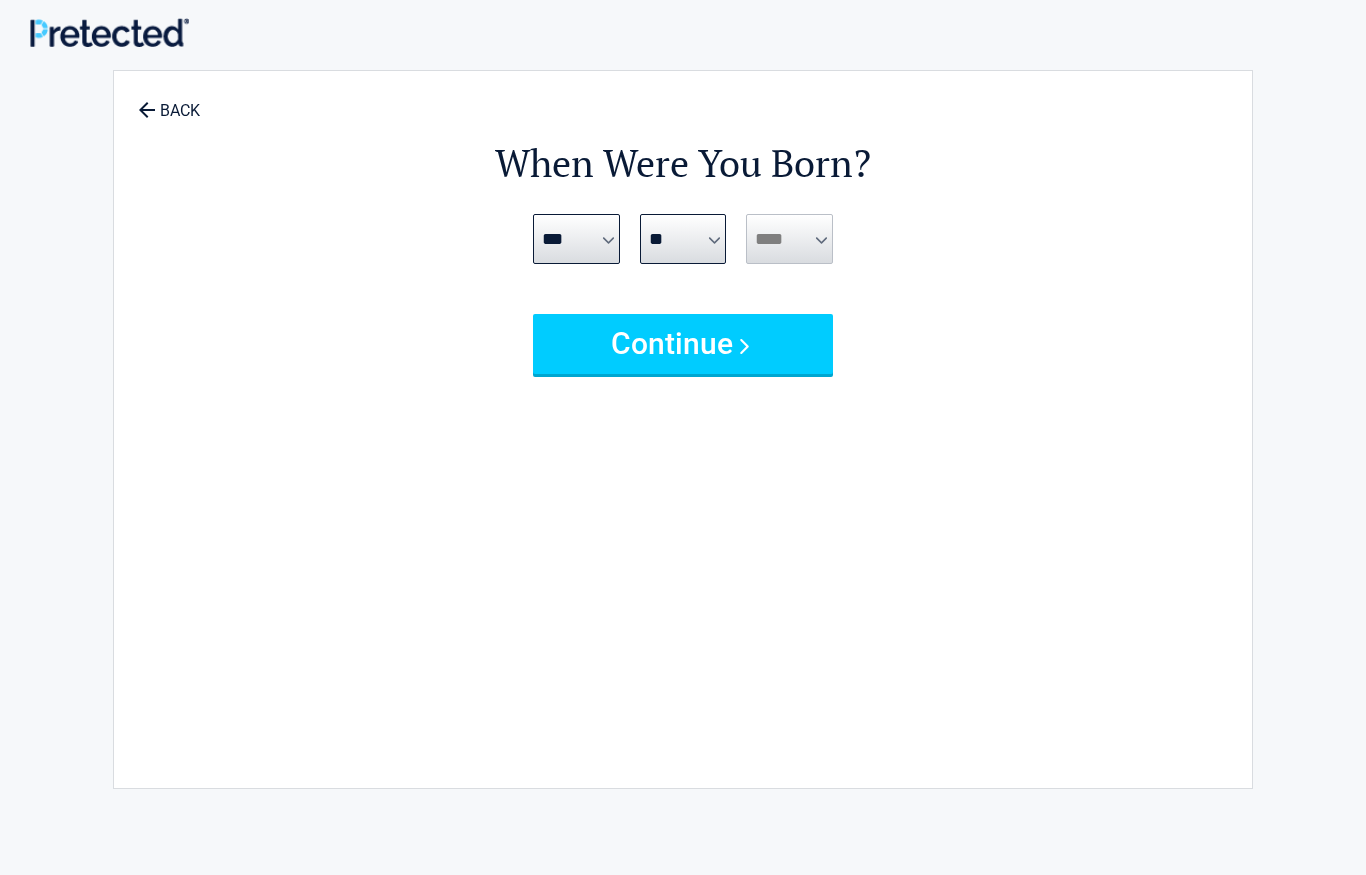 click on "Continue" at bounding box center (683, 344) 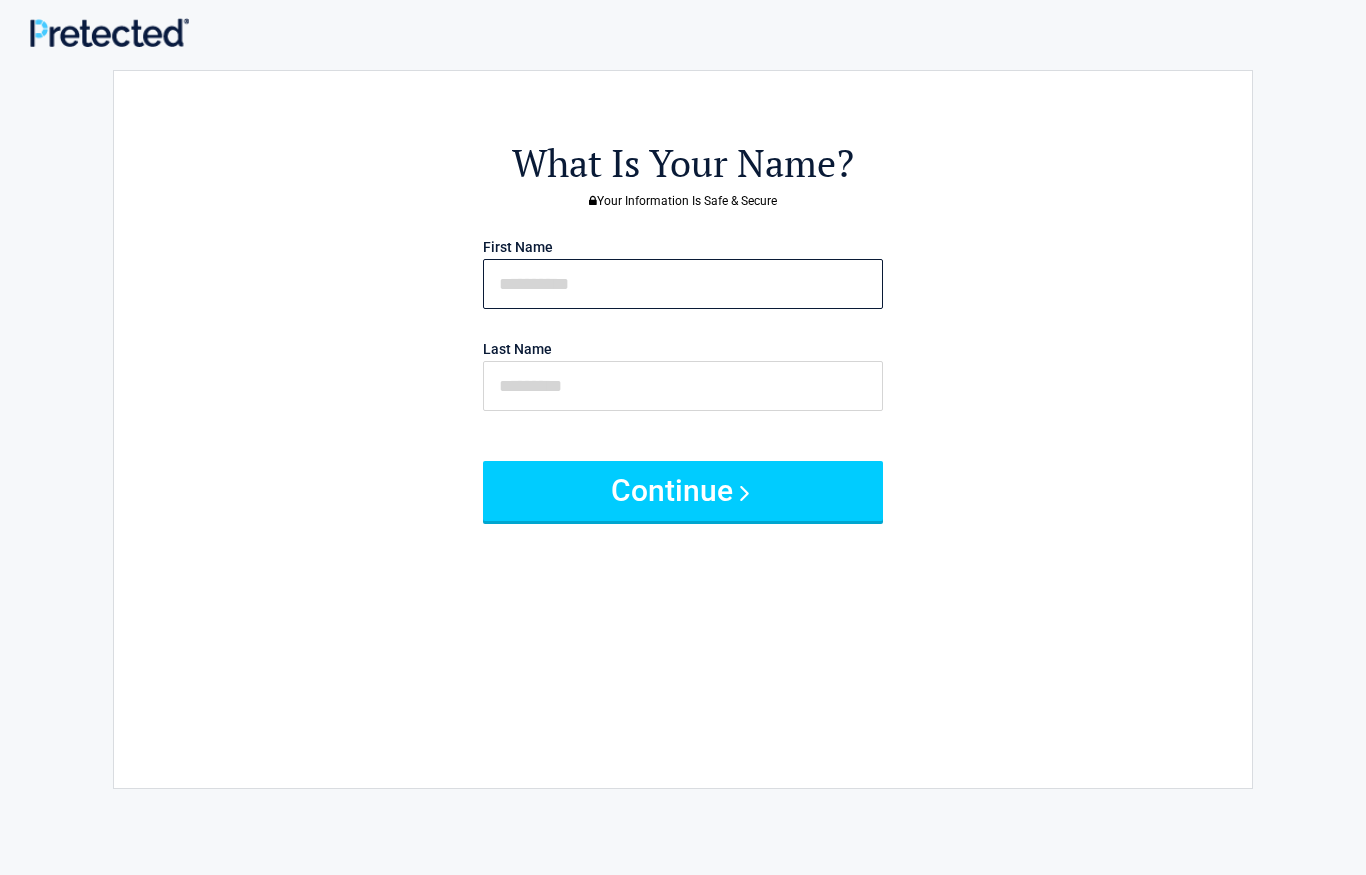 click at bounding box center (683, 284) 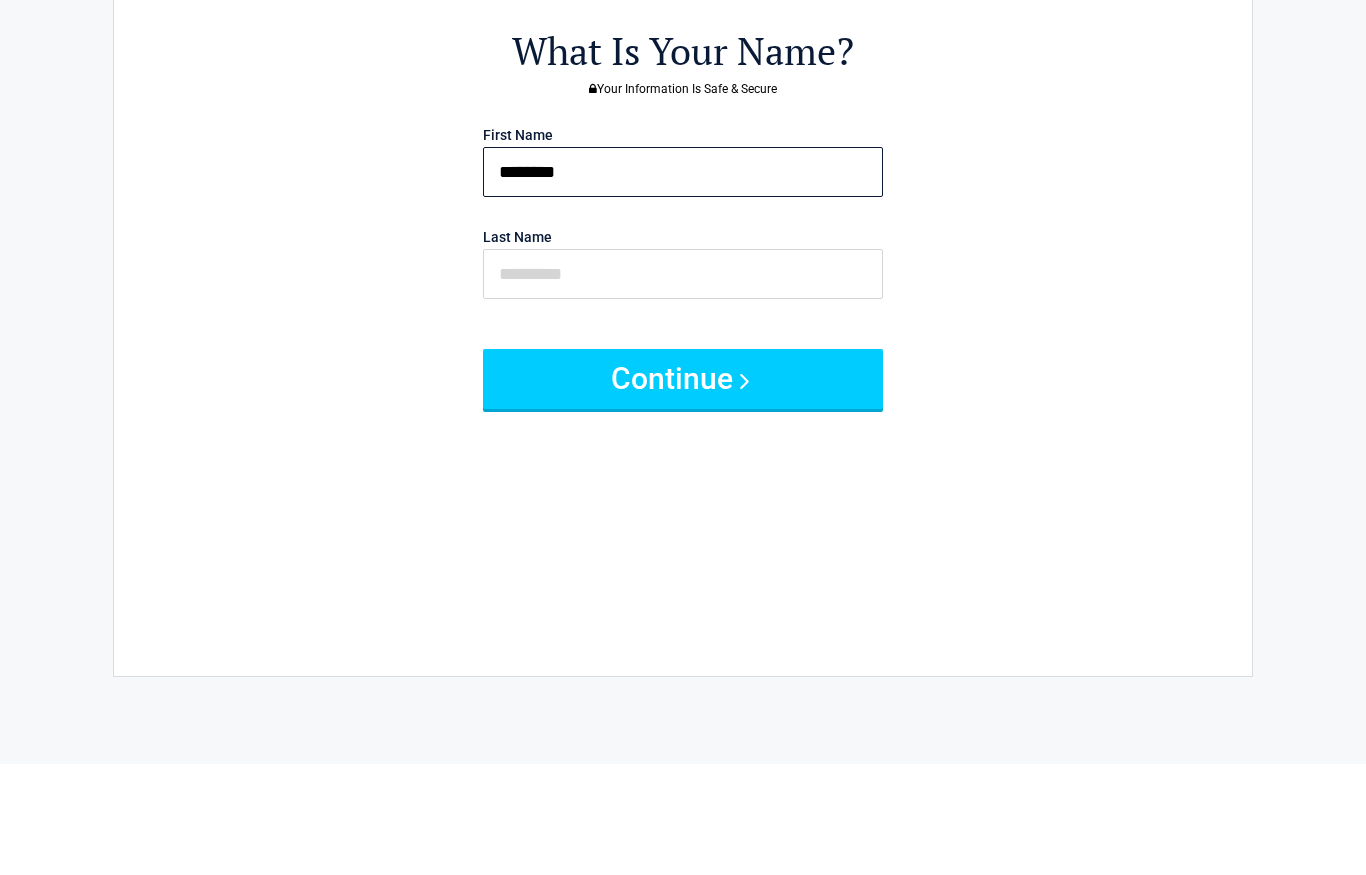 type on "*******" 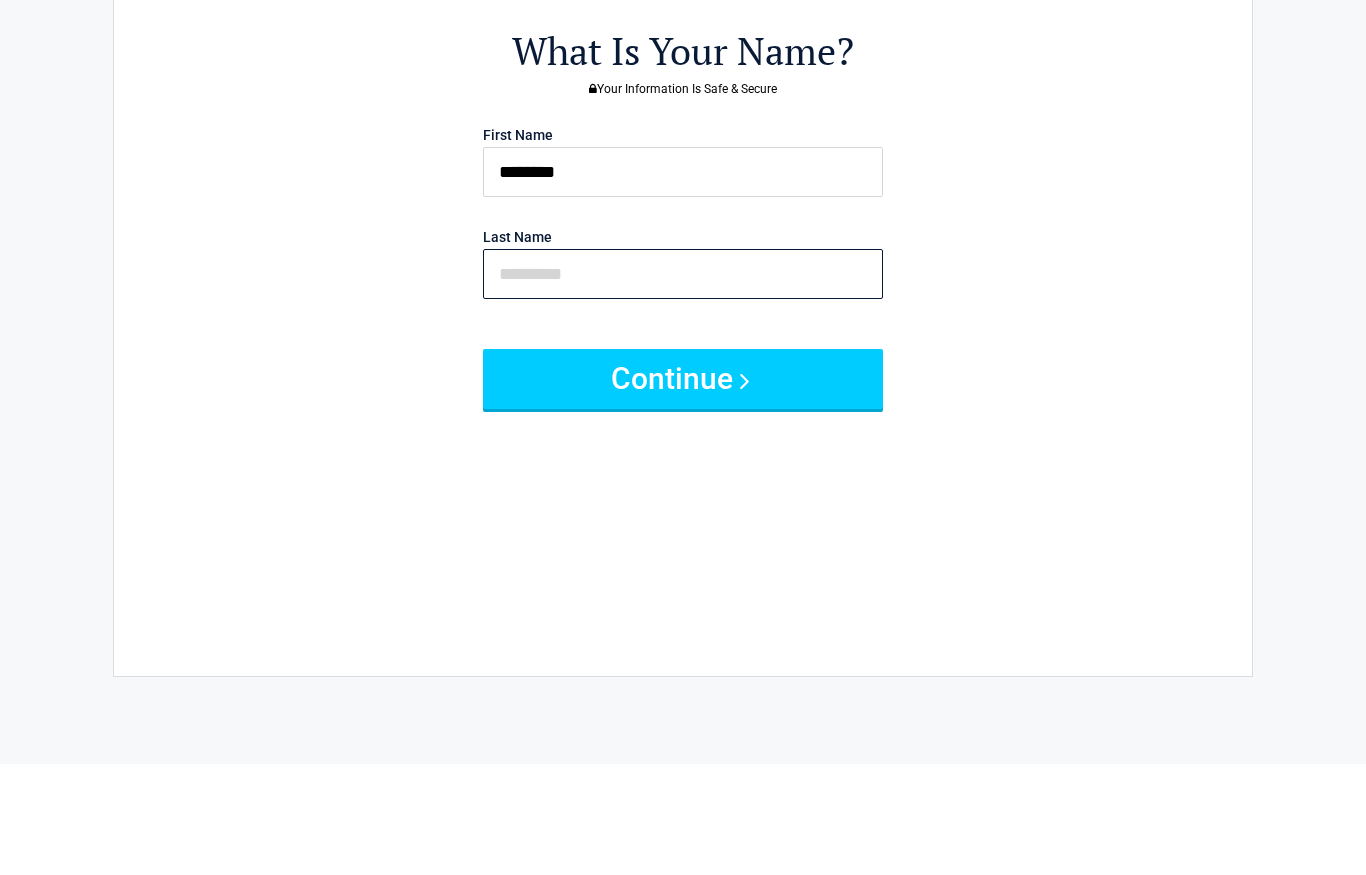 click at bounding box center [683, 386] 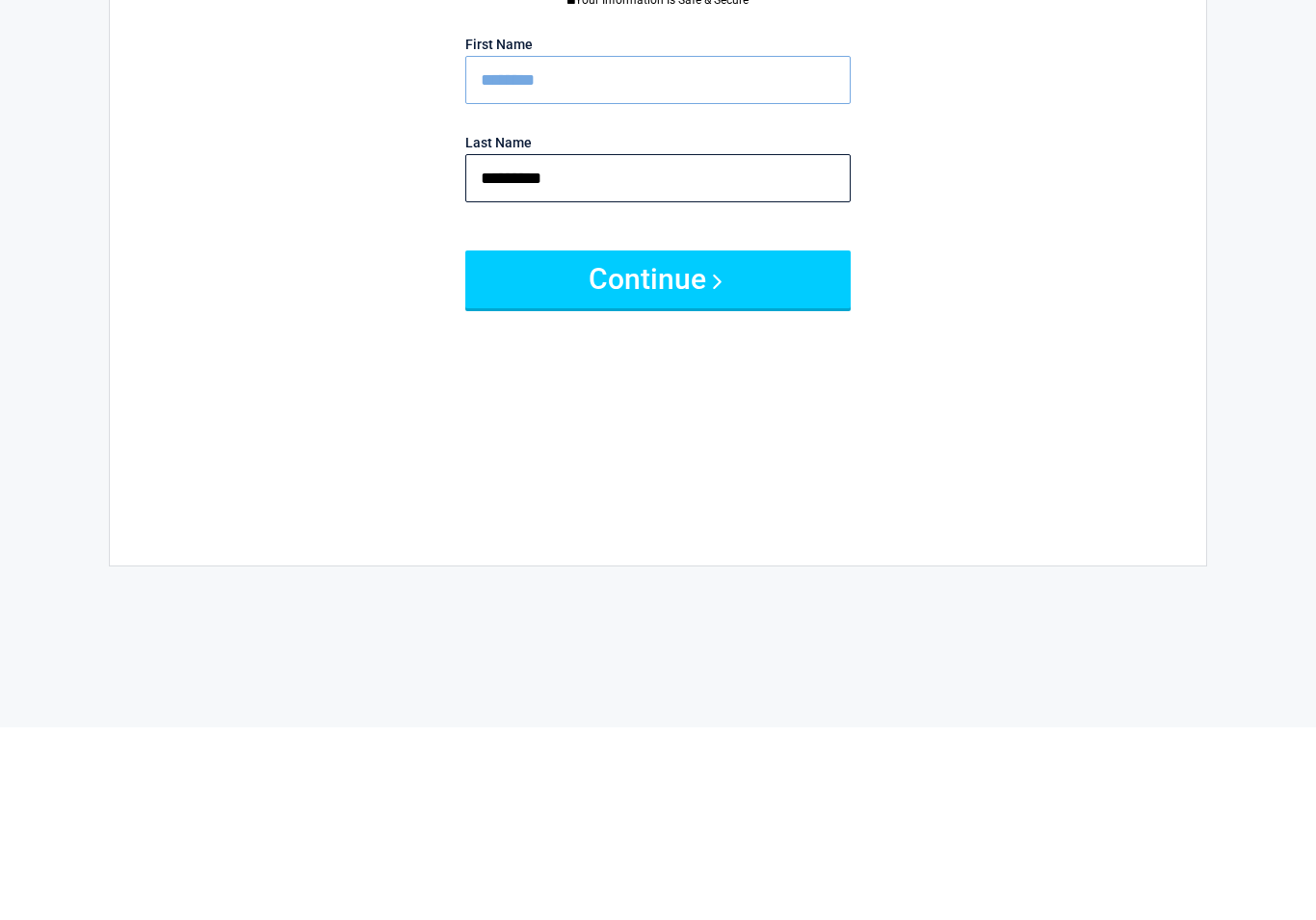 type on "********" 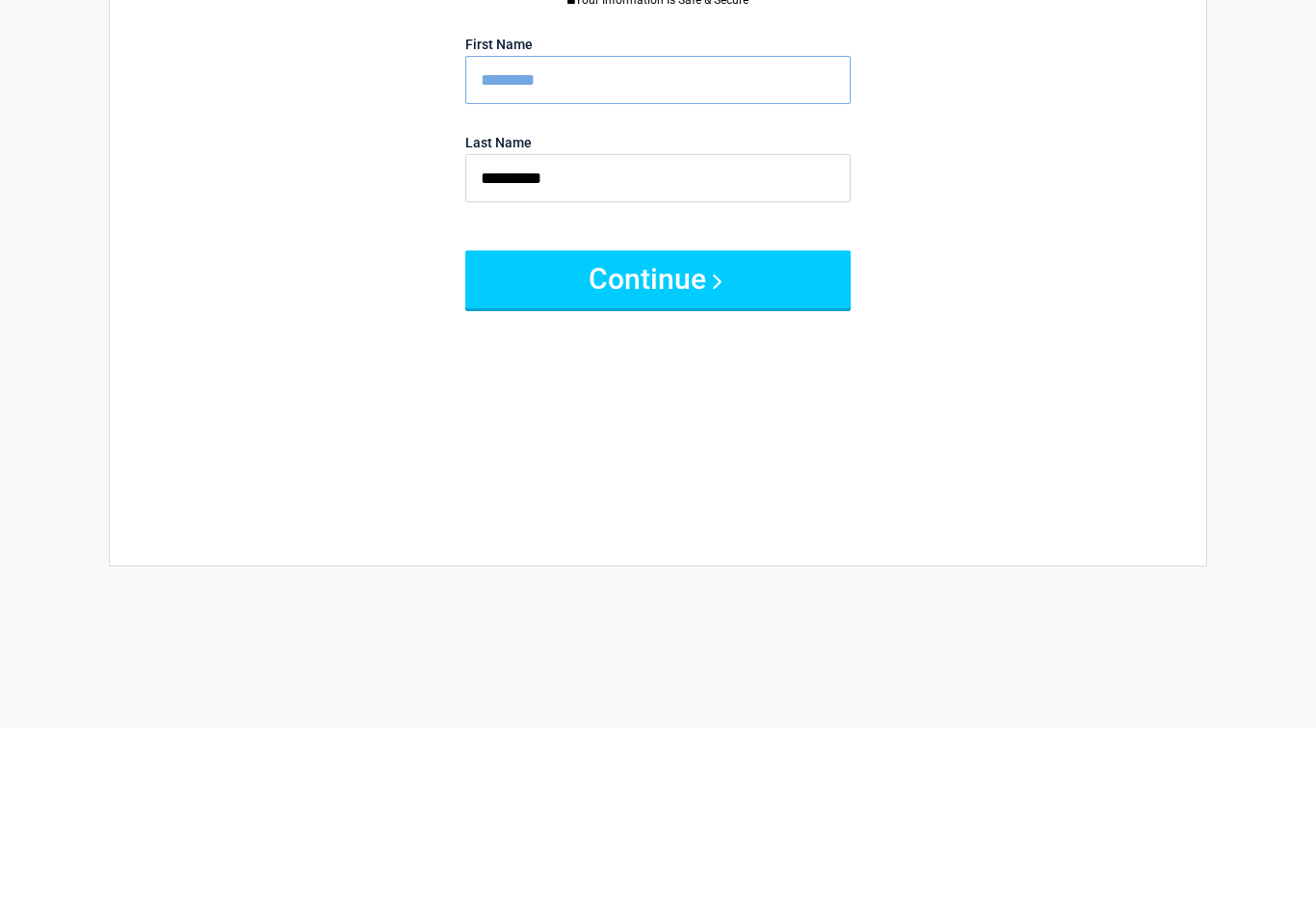 click on "Continue" at bounding box center [658, 473] 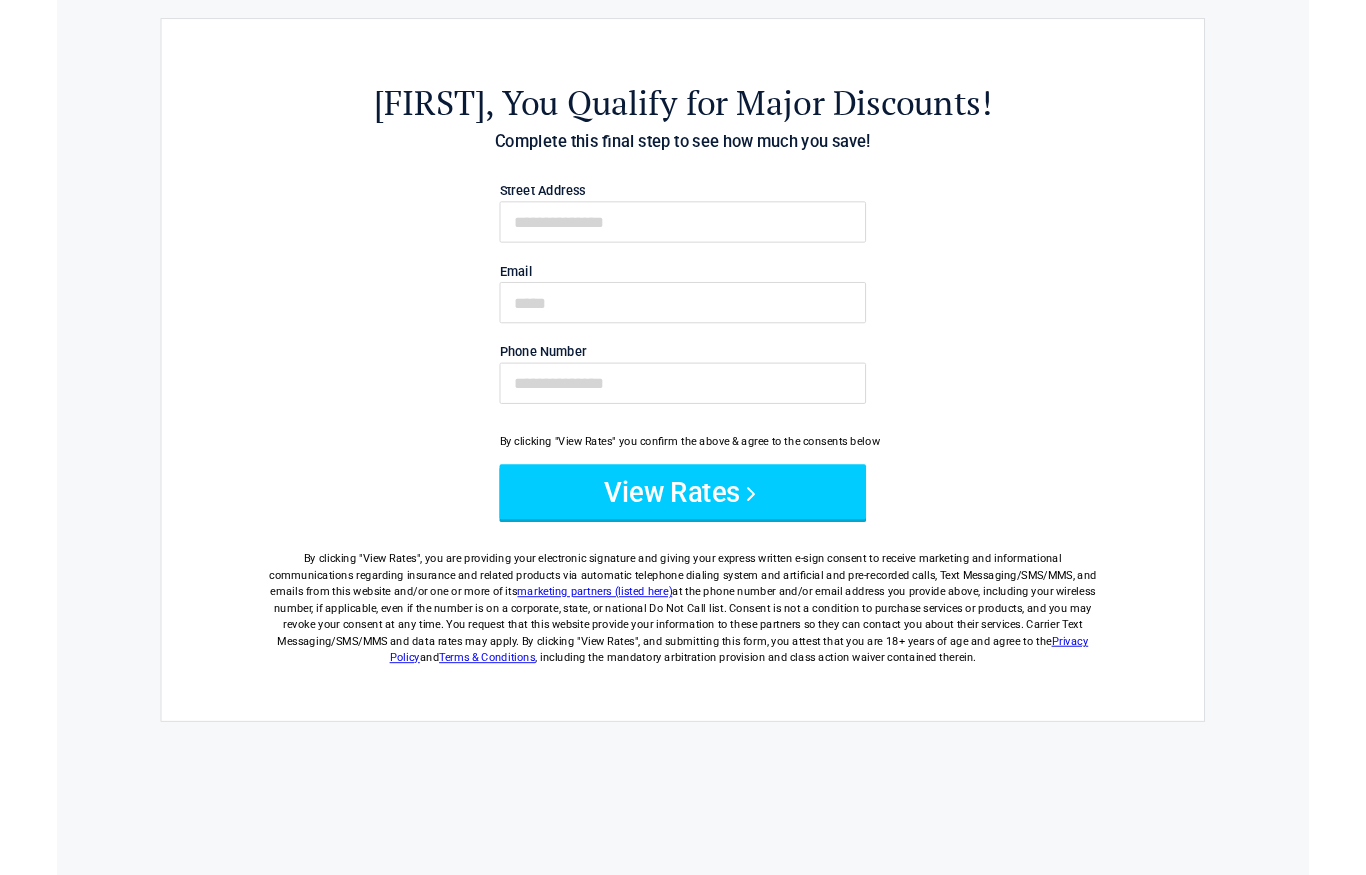 scroll, scrollTop: 0, scrollLeft: 0, axis: both 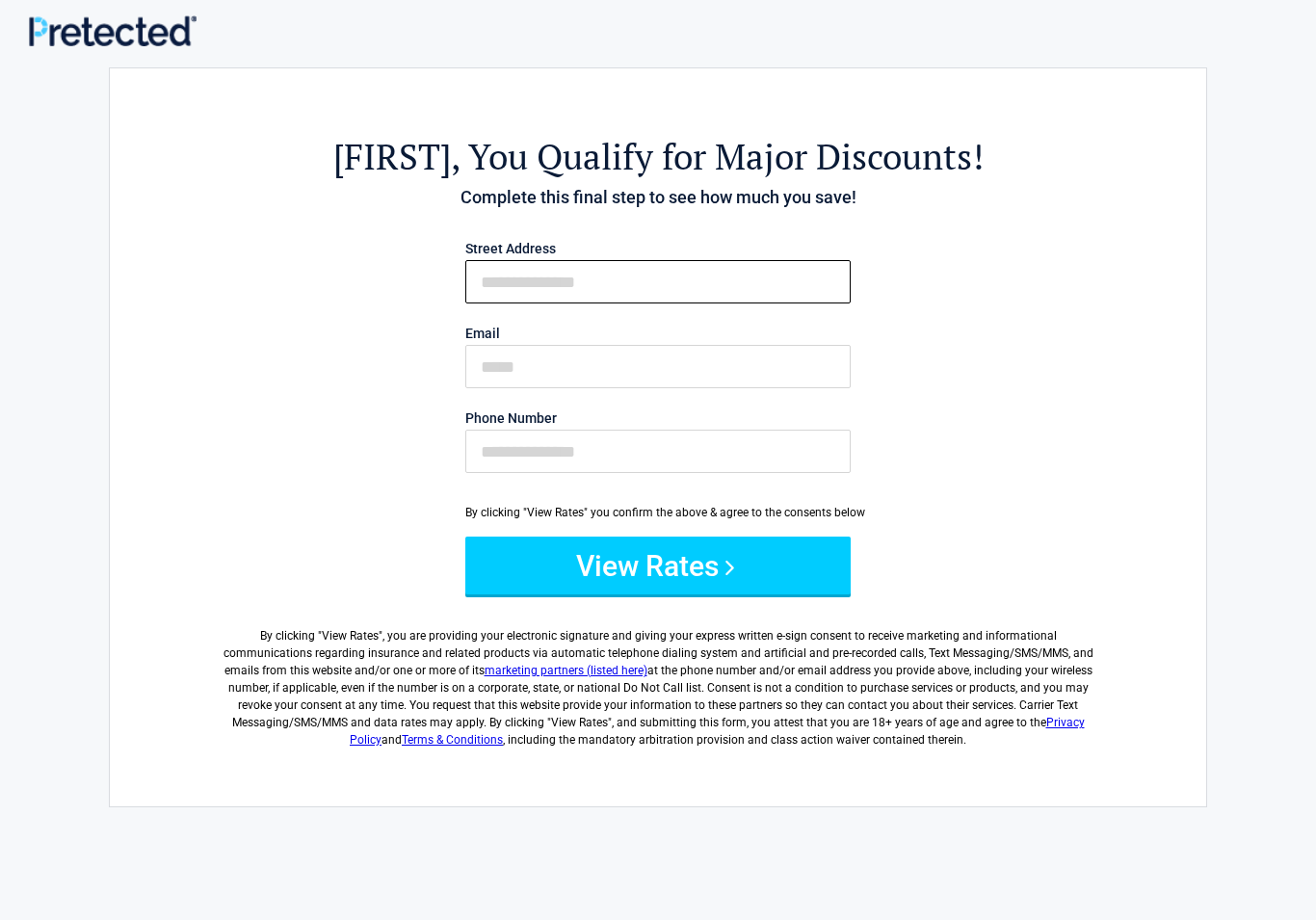 click on "First Name" at bounding box center [658, 281] 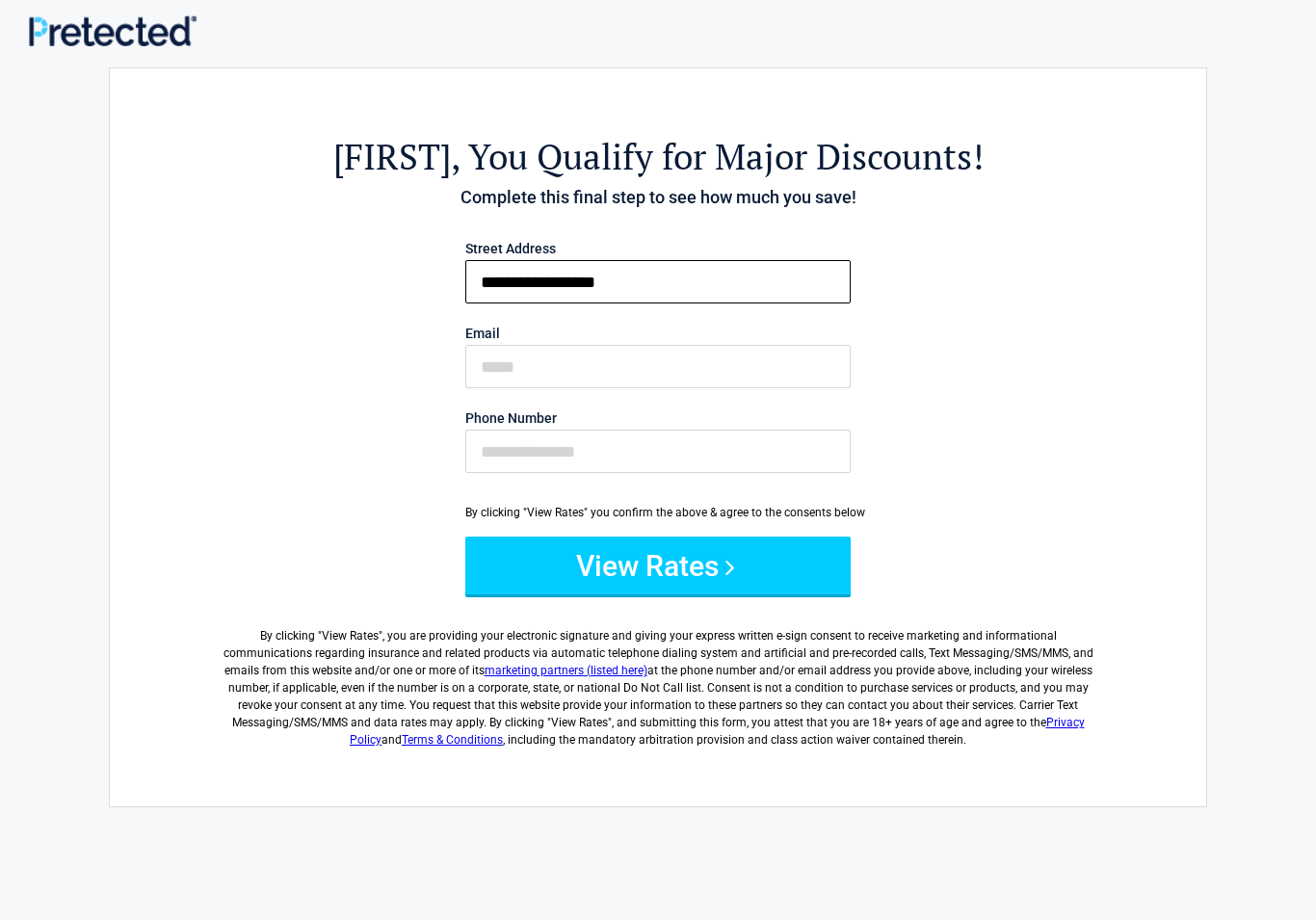 type on "**********" 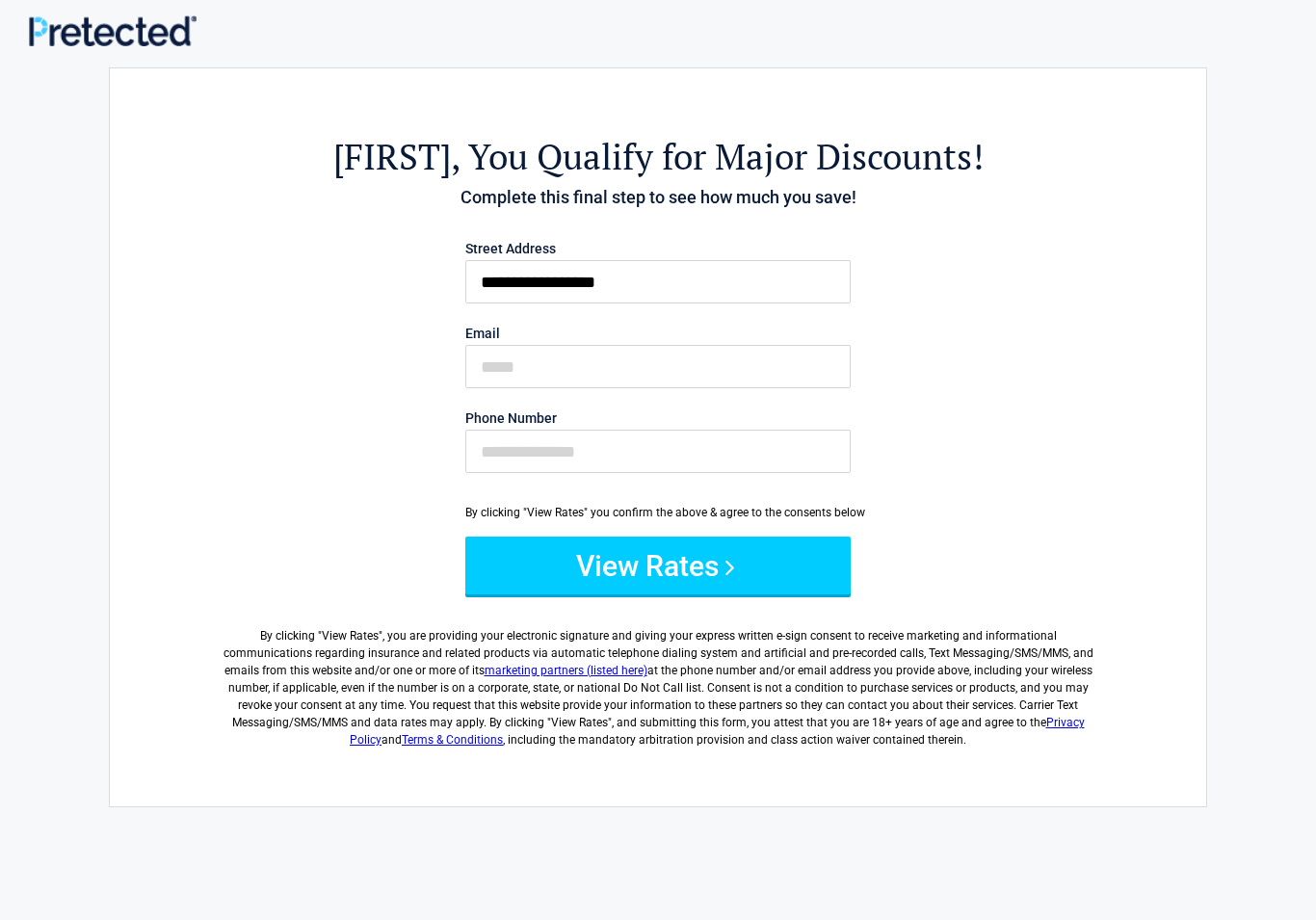 click on "Email" at bounding box center (658, 366) 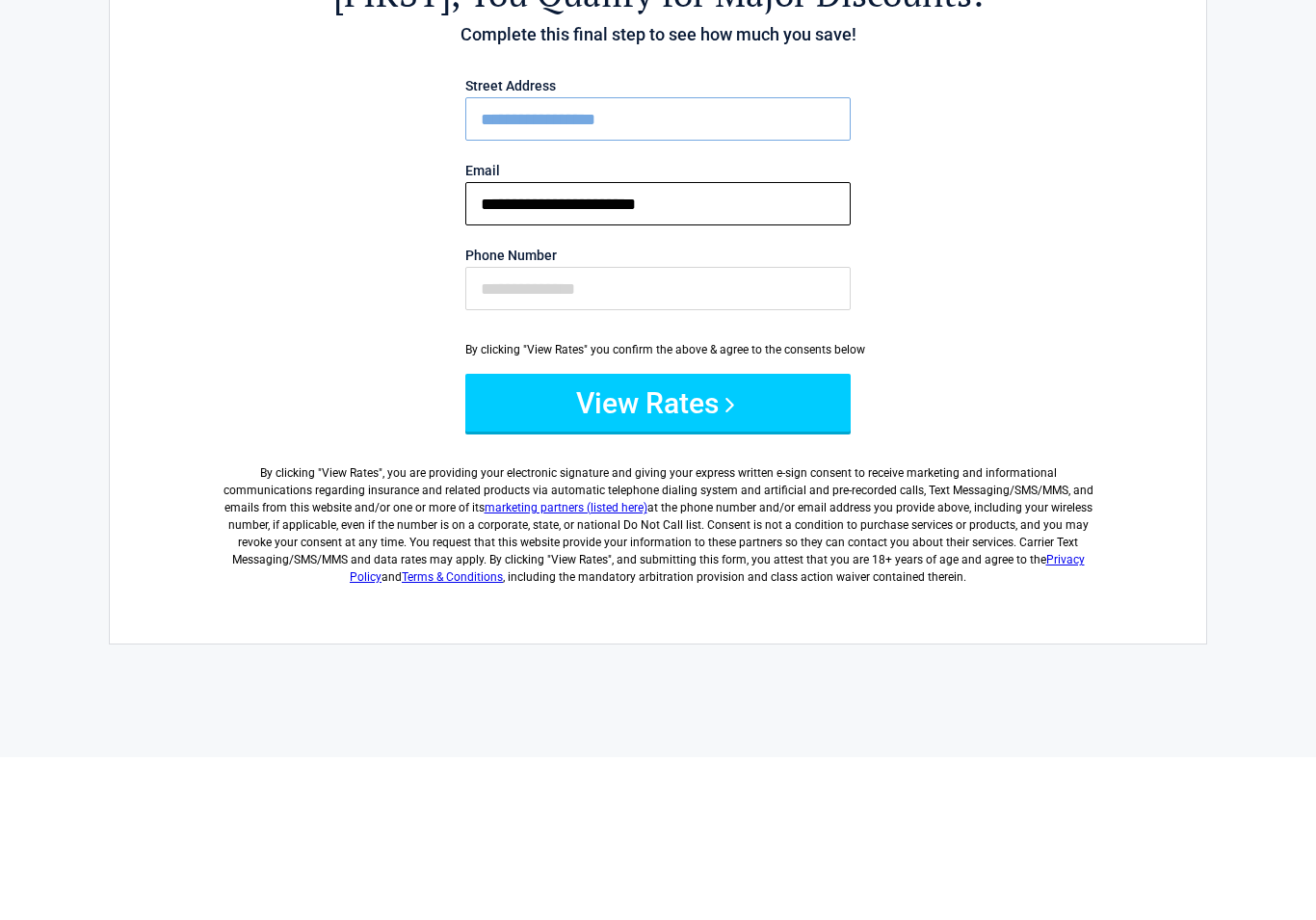 type on "**********" 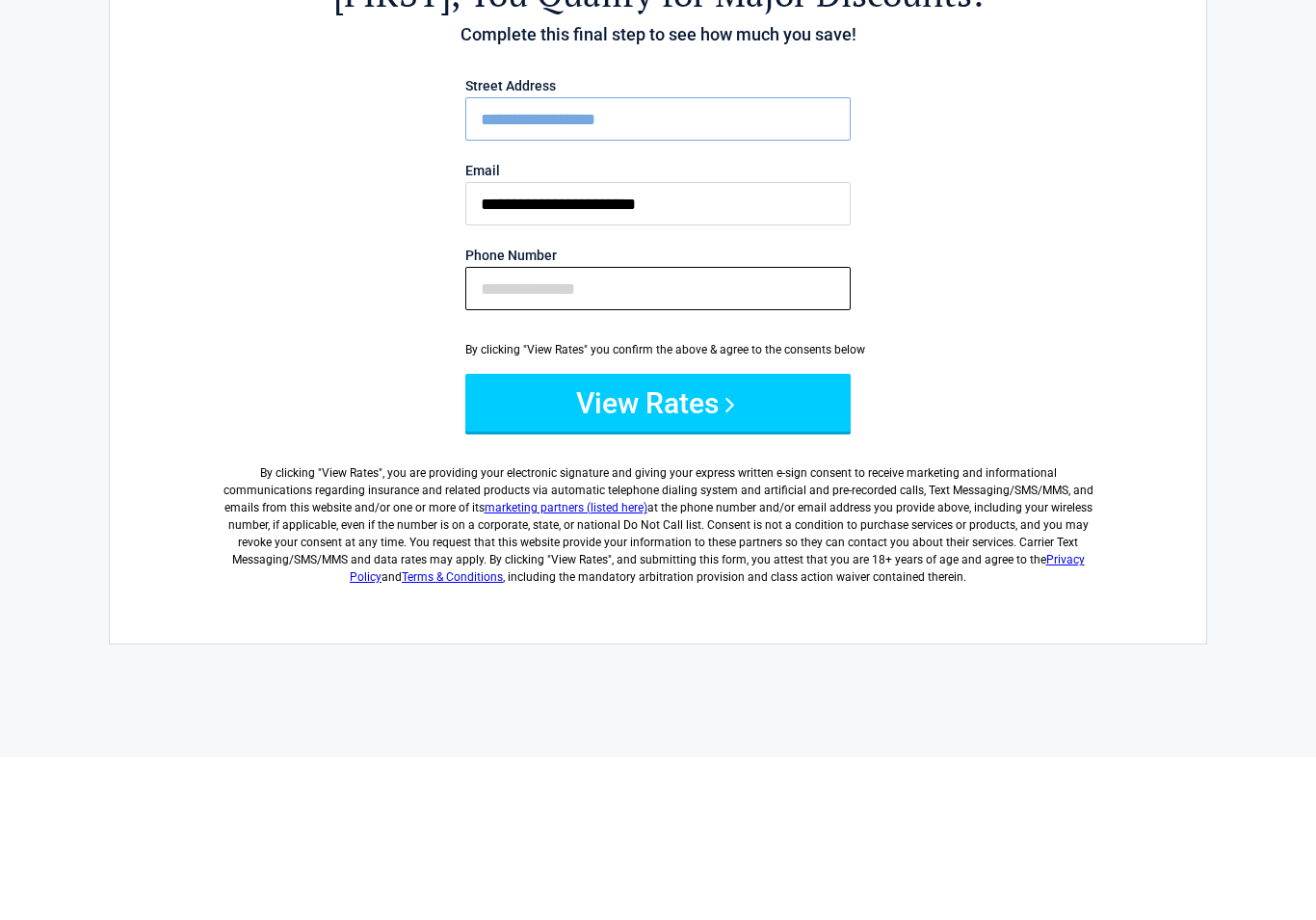 click on "Phone Number" at bounding box center [658, 451] 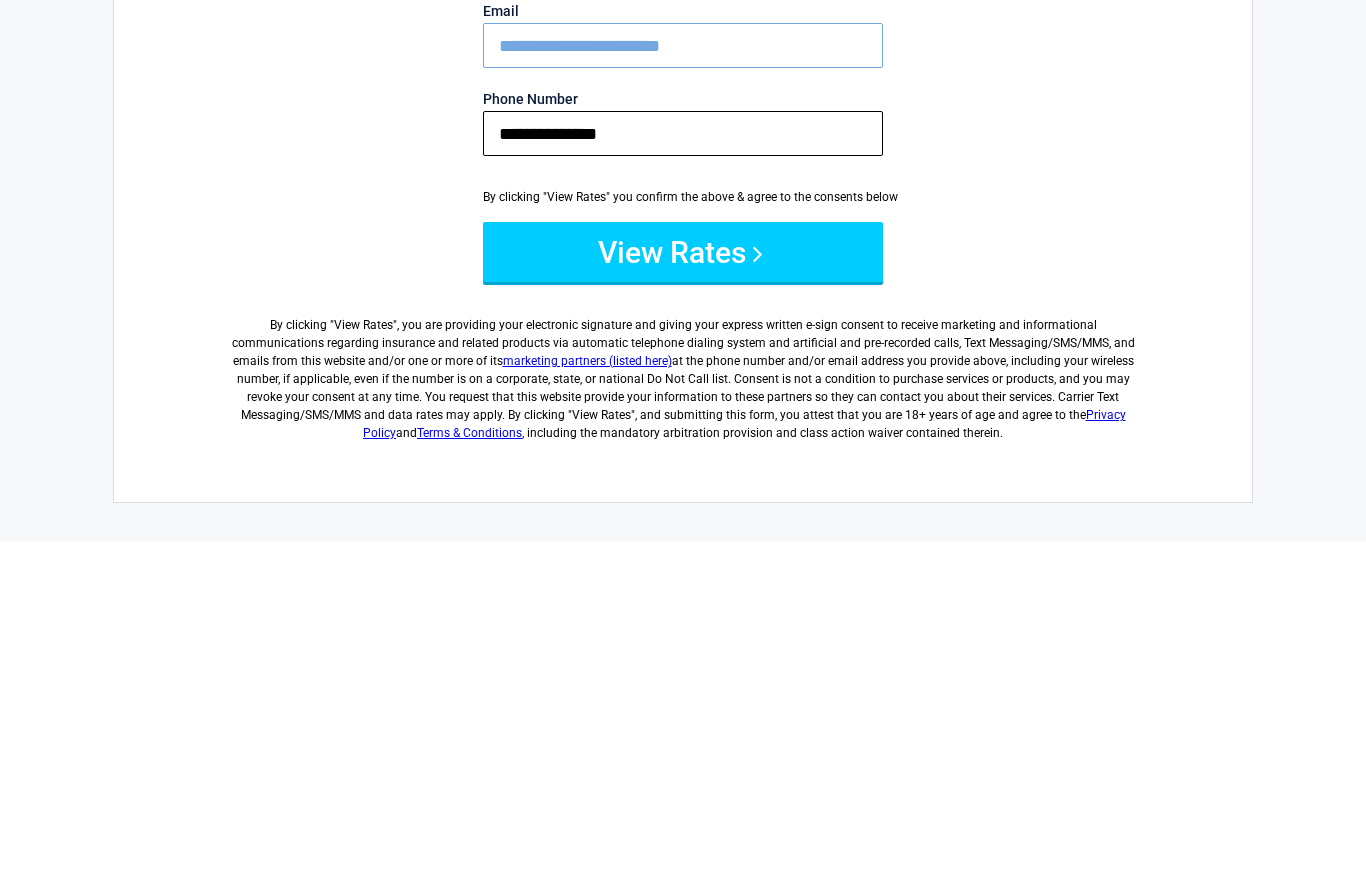 type on "**********" 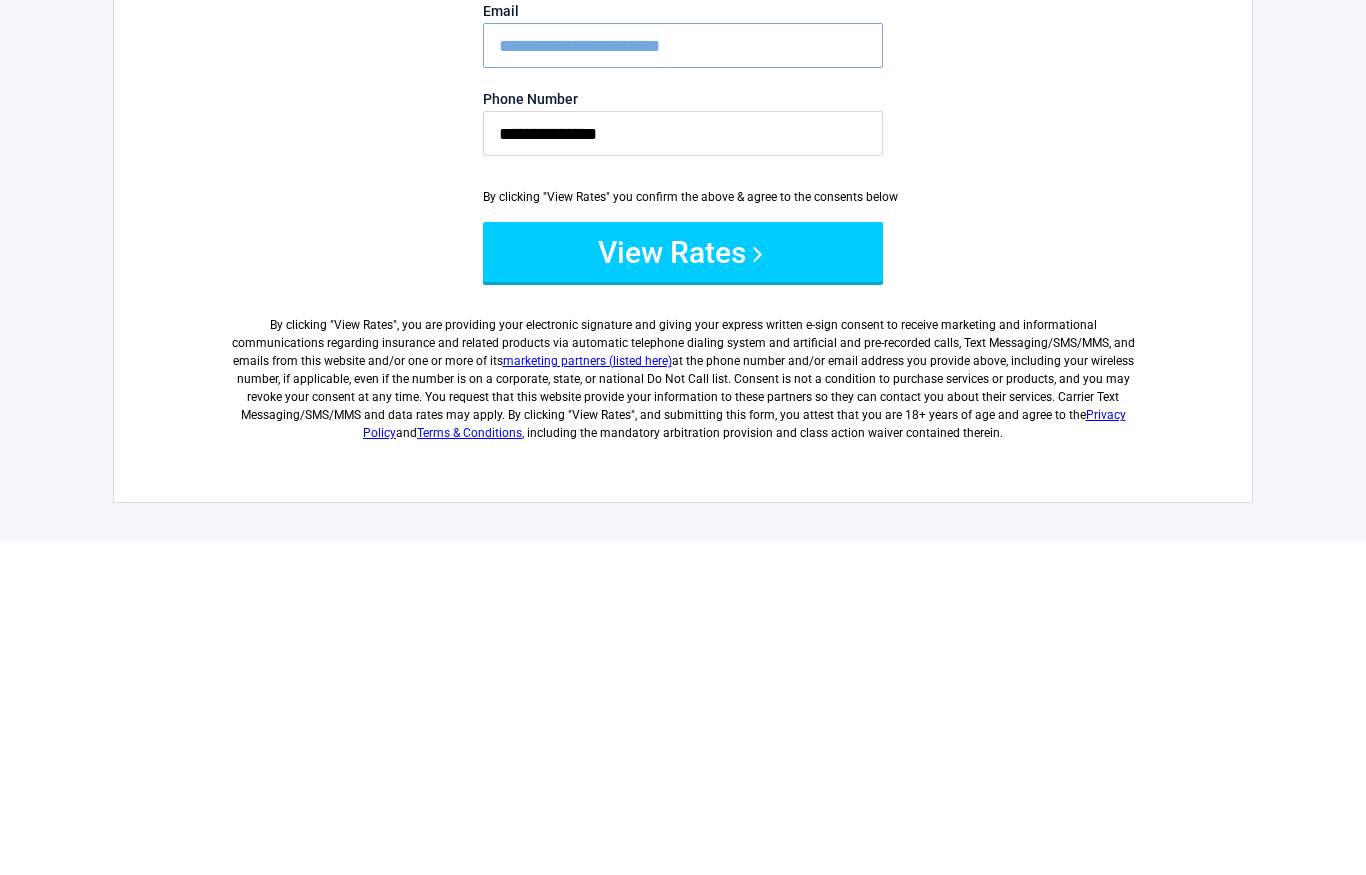 click on "View Rates" at bounding box center [683, 587] 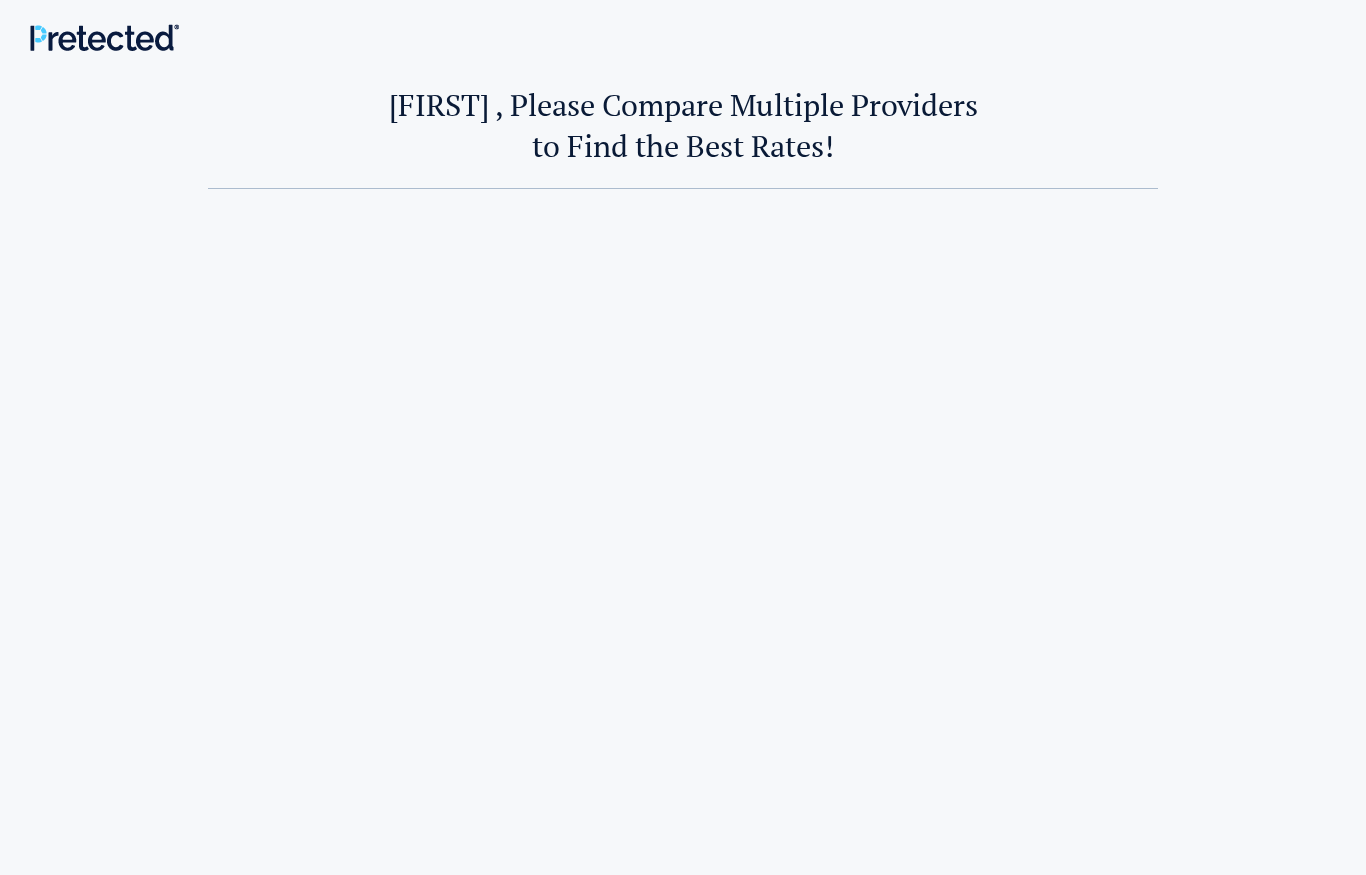 scroll, scrollTop: 0, scrollLeft: 0, axis: both 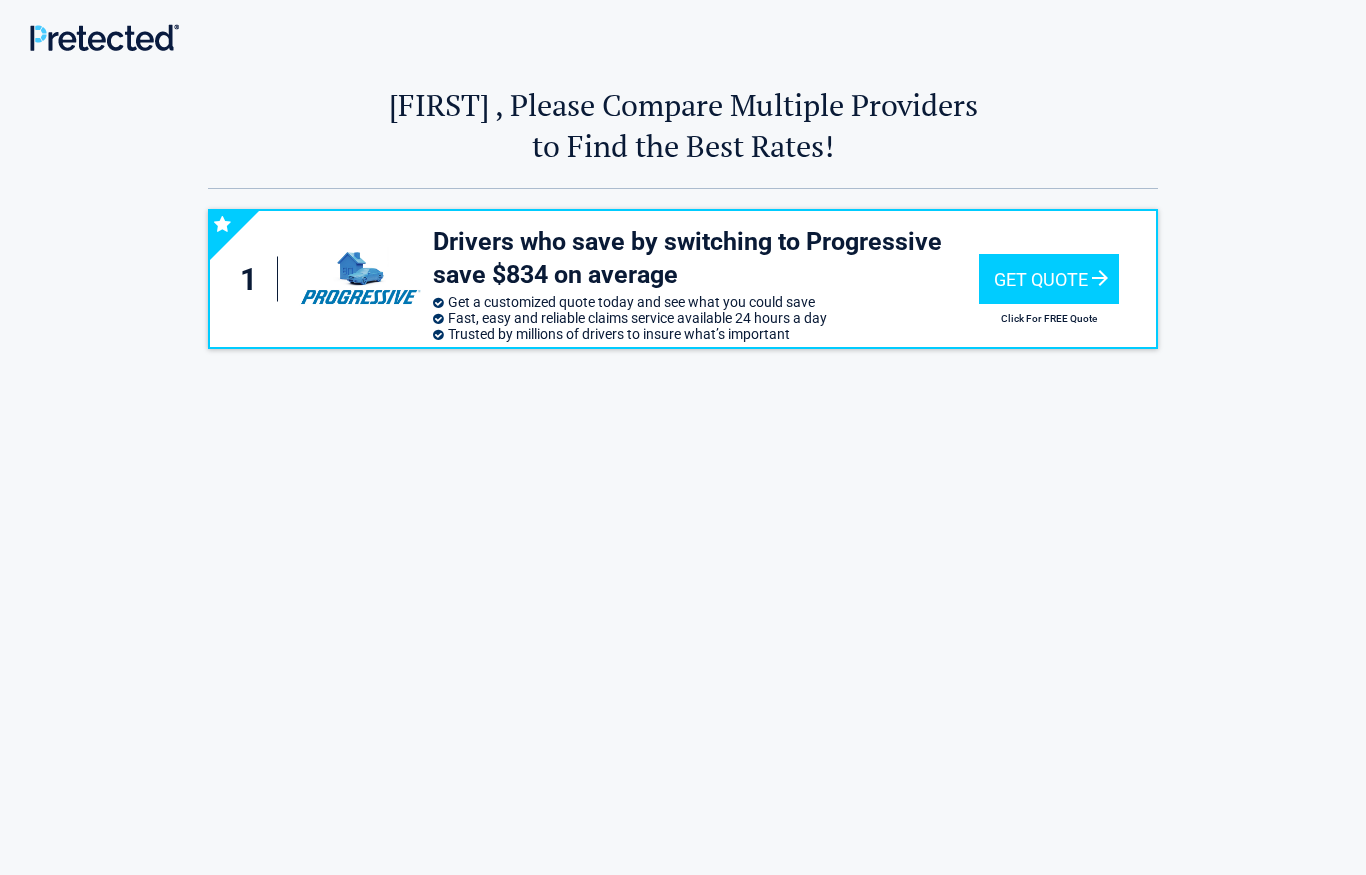 click on "Get Quote" at bounding box center [1049, 279] 